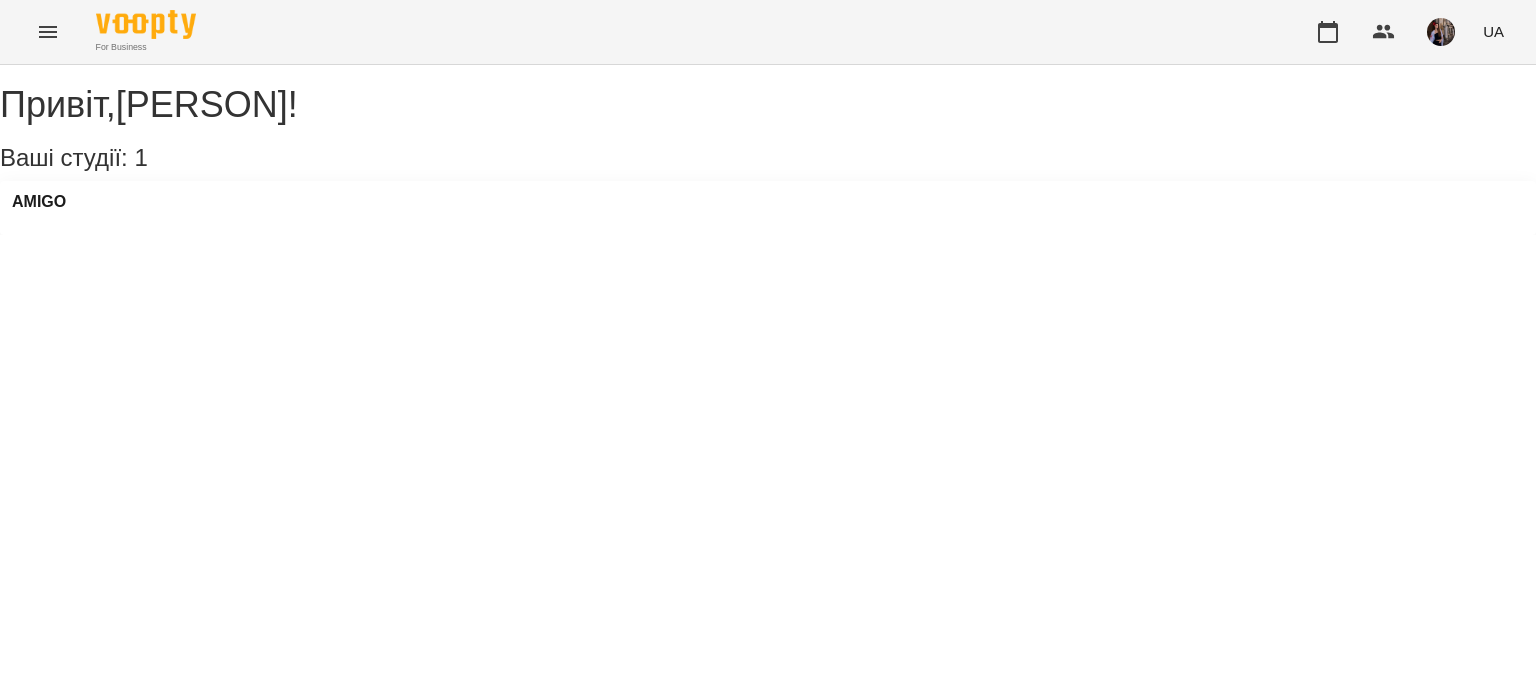 scroll, scrollTop: 0, scrollLeft: 0, axis: both 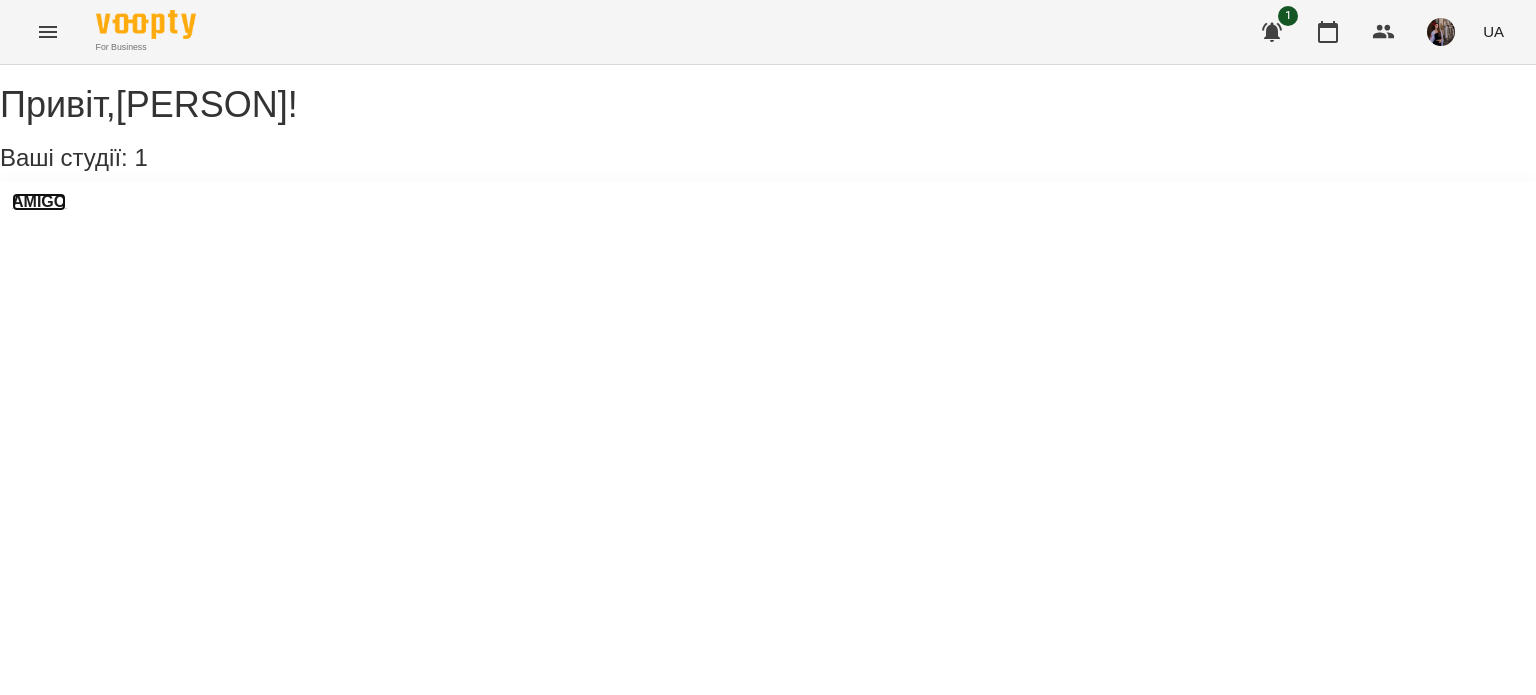click on "AMIGO" at bounding box center [39, 202] 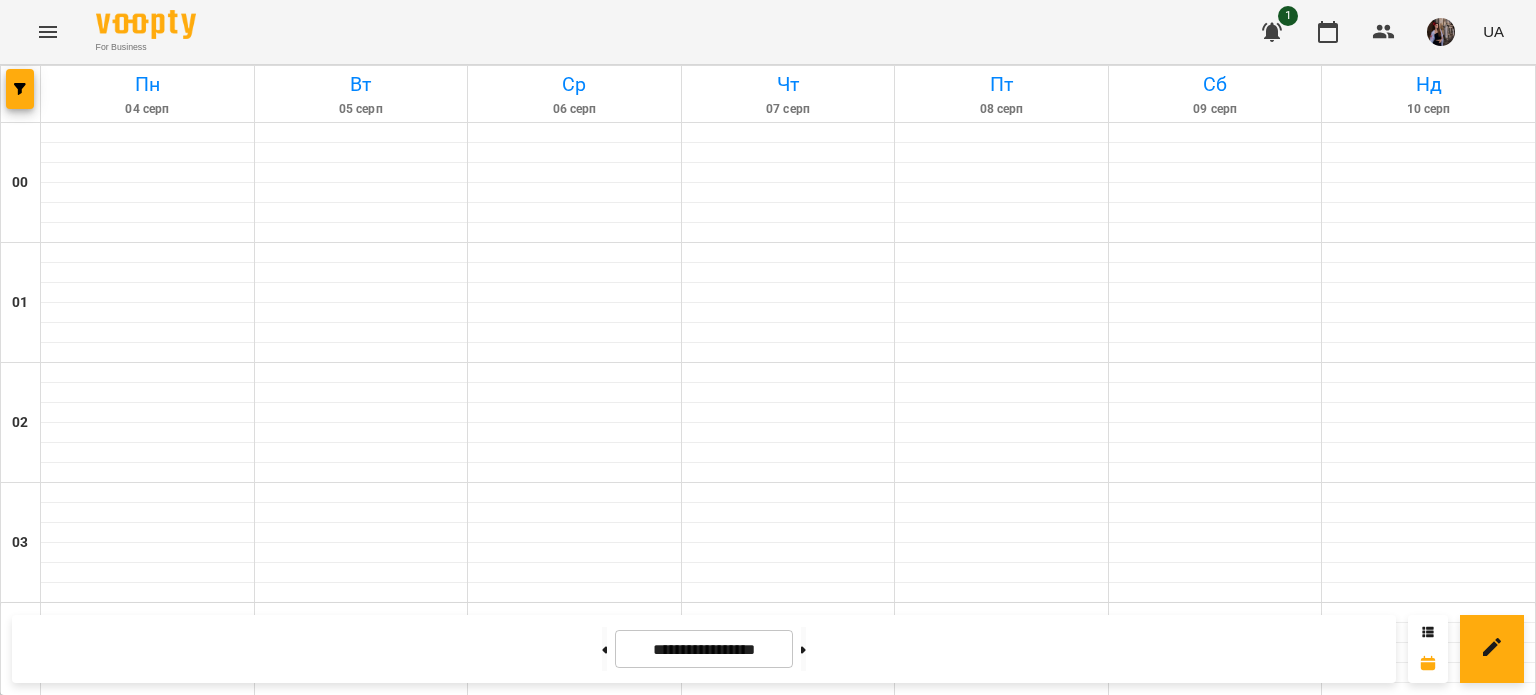 scroll, scrollTop: 1098, scrollLeft: 0, axis: vertical 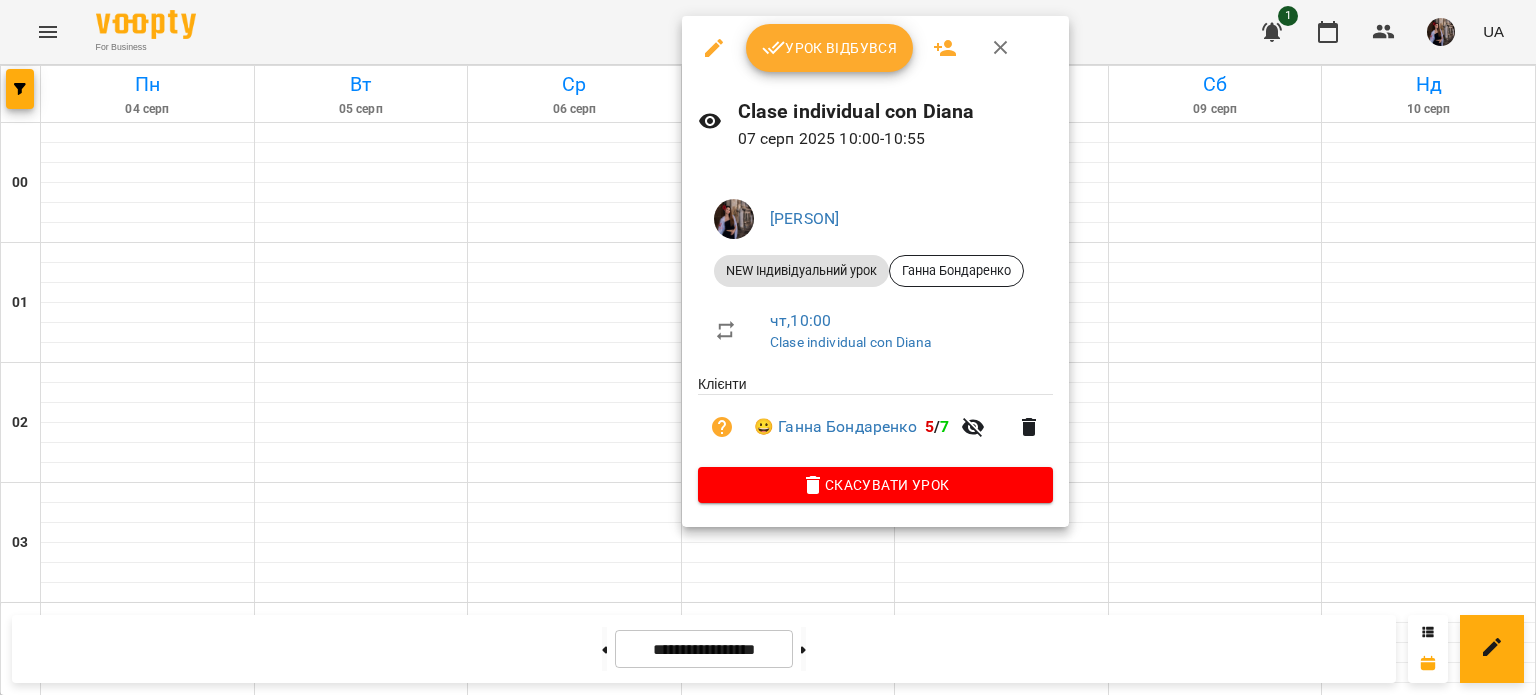 click on "Урок відбувся" at bounding box center [830, 48] 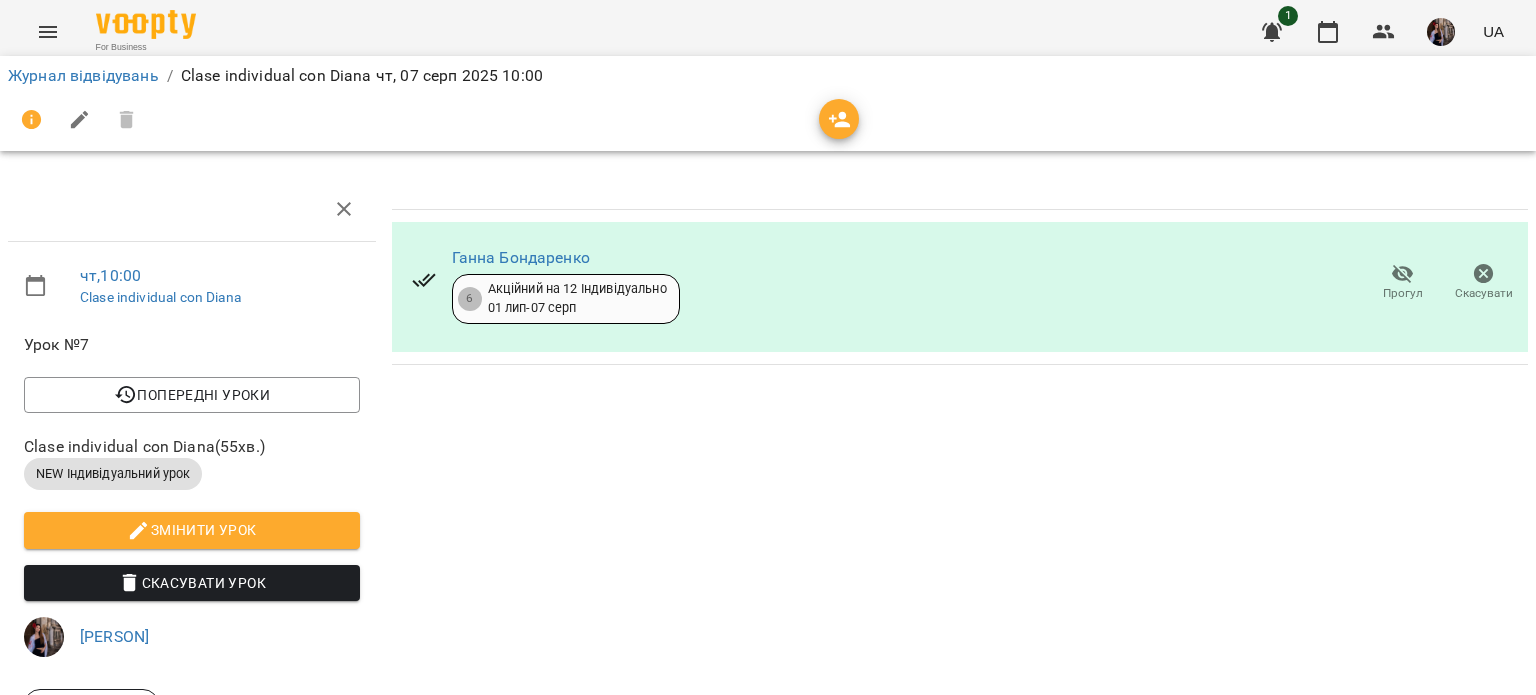 click at bounding box center [768, 120] 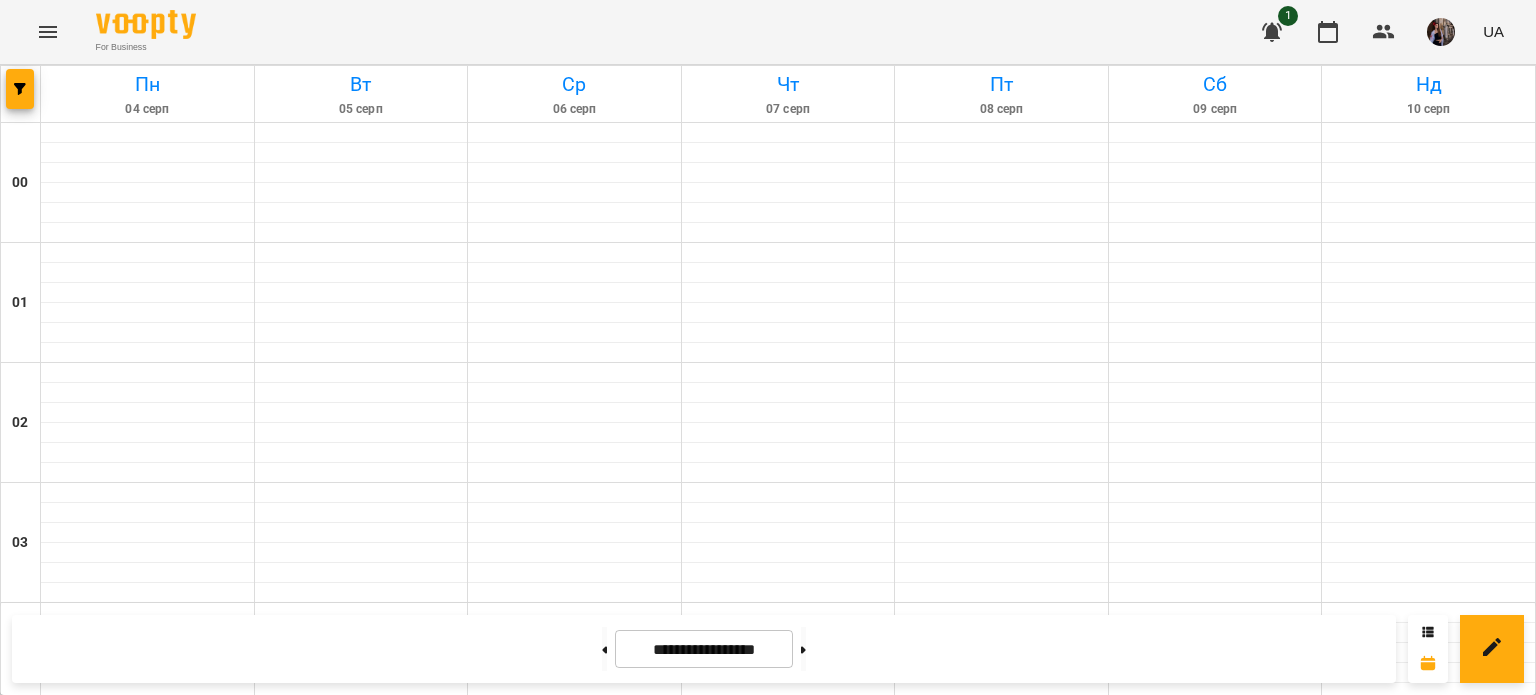 scroll, scrollTop: 1419, scrollLeft: 0, axis: vertical 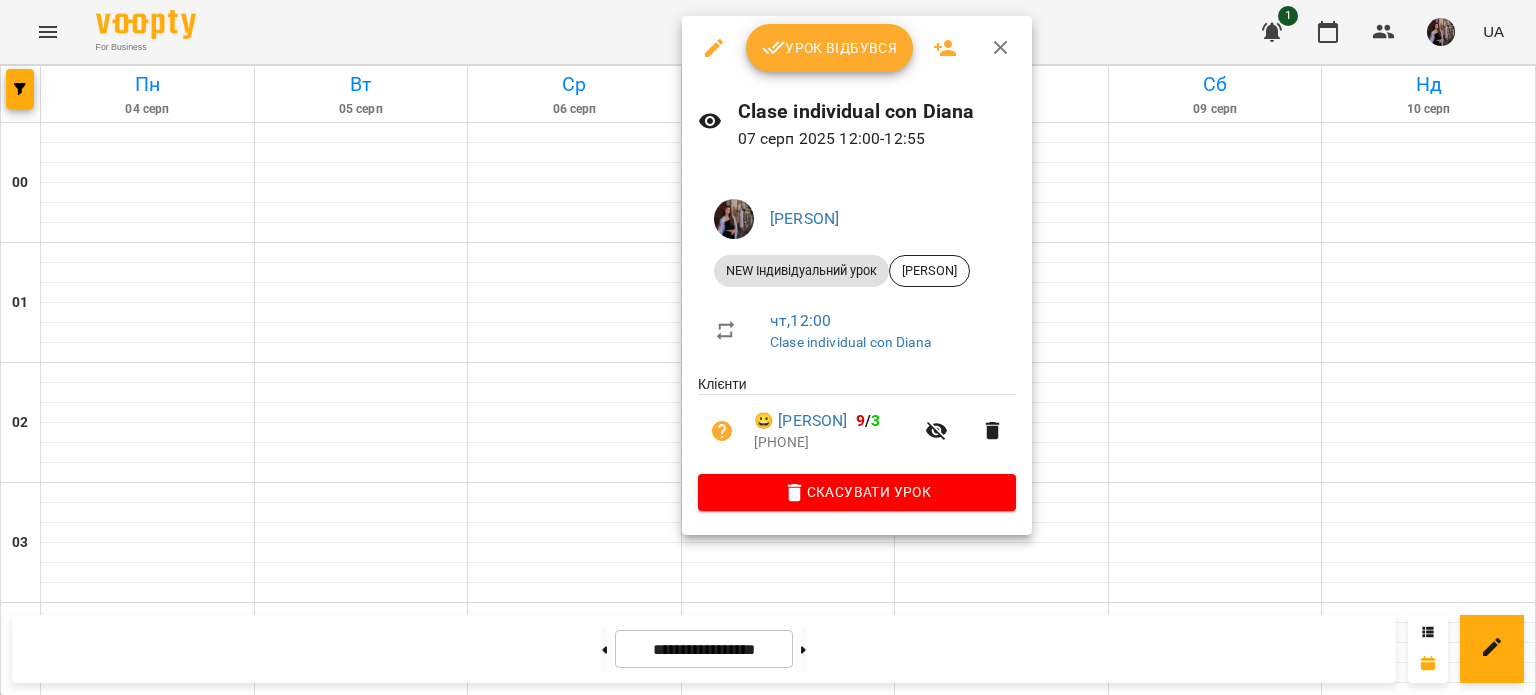 click on "Урок відбувся" at bounding box center (830, 48) 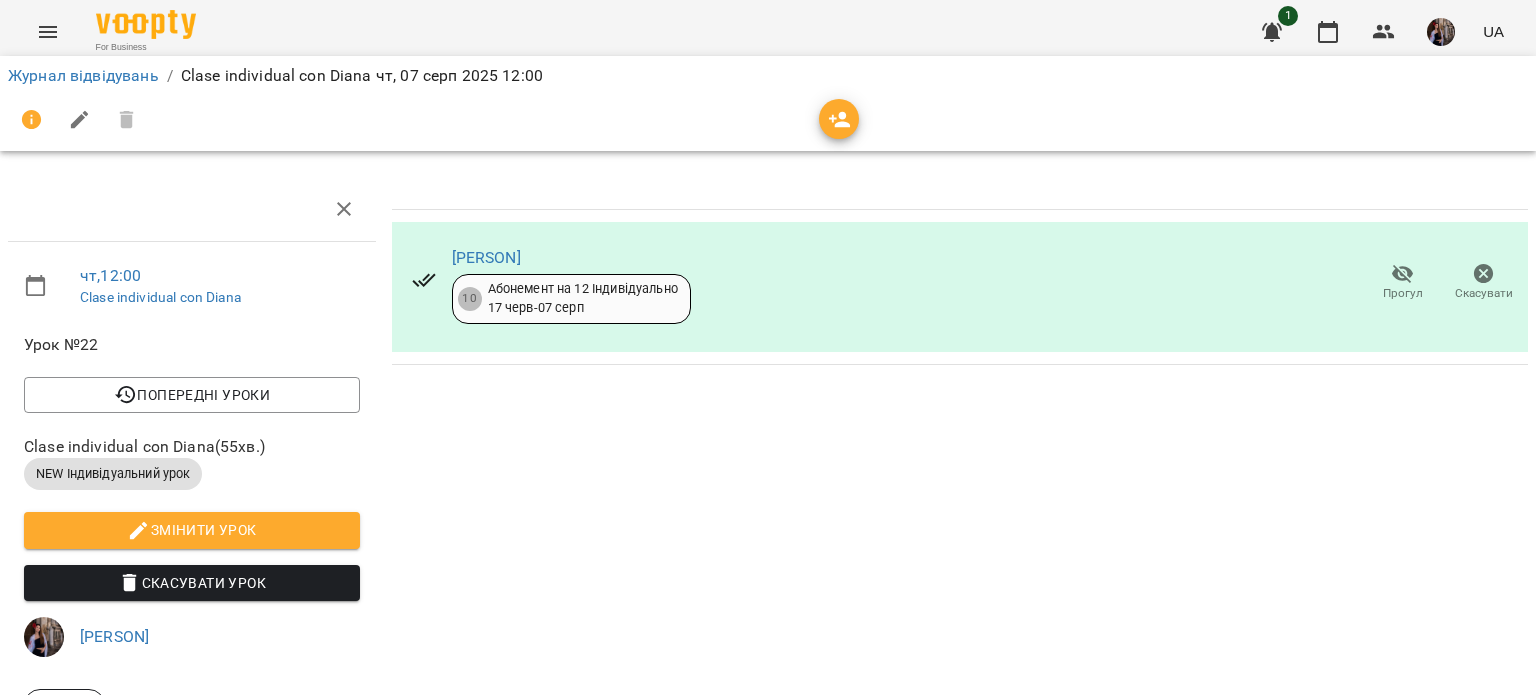 click 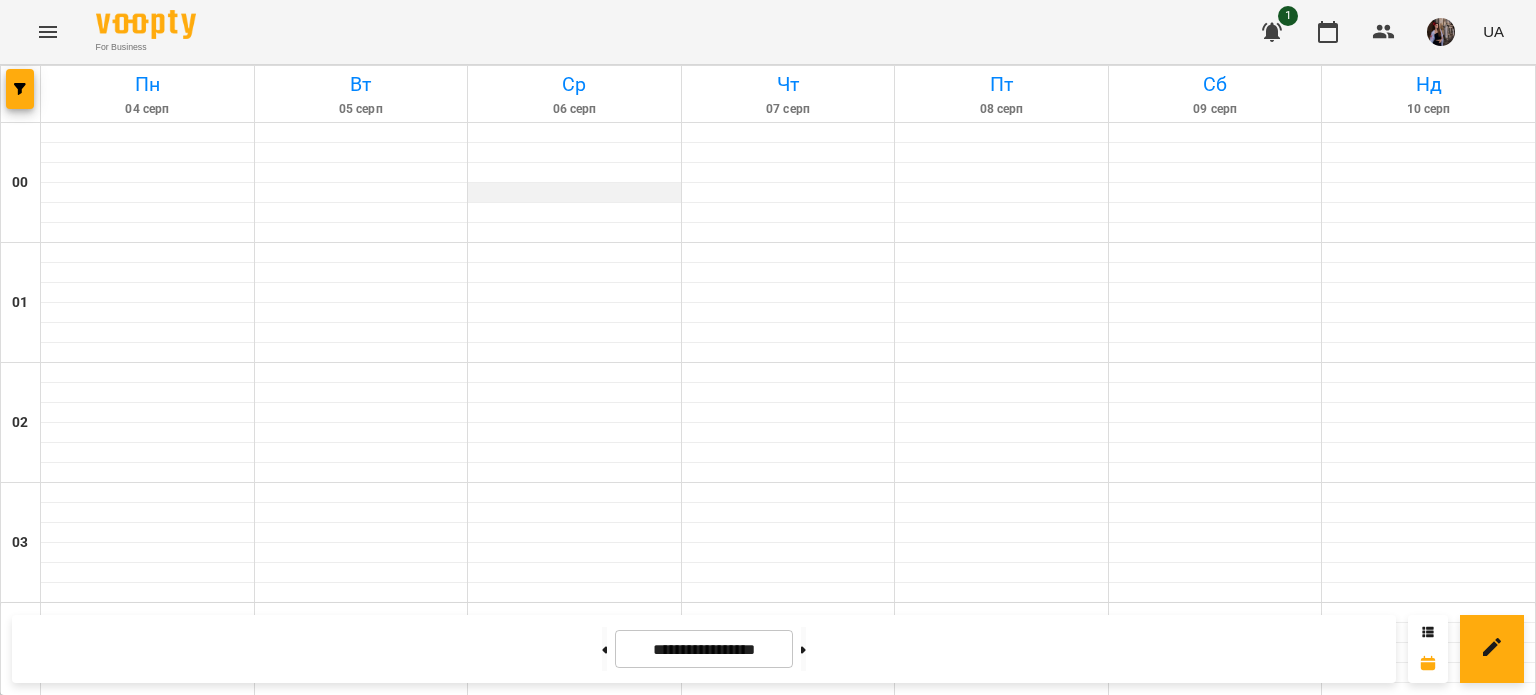 scroll, scrollTop: 1377, scrollLeft: 0, axis: vertical 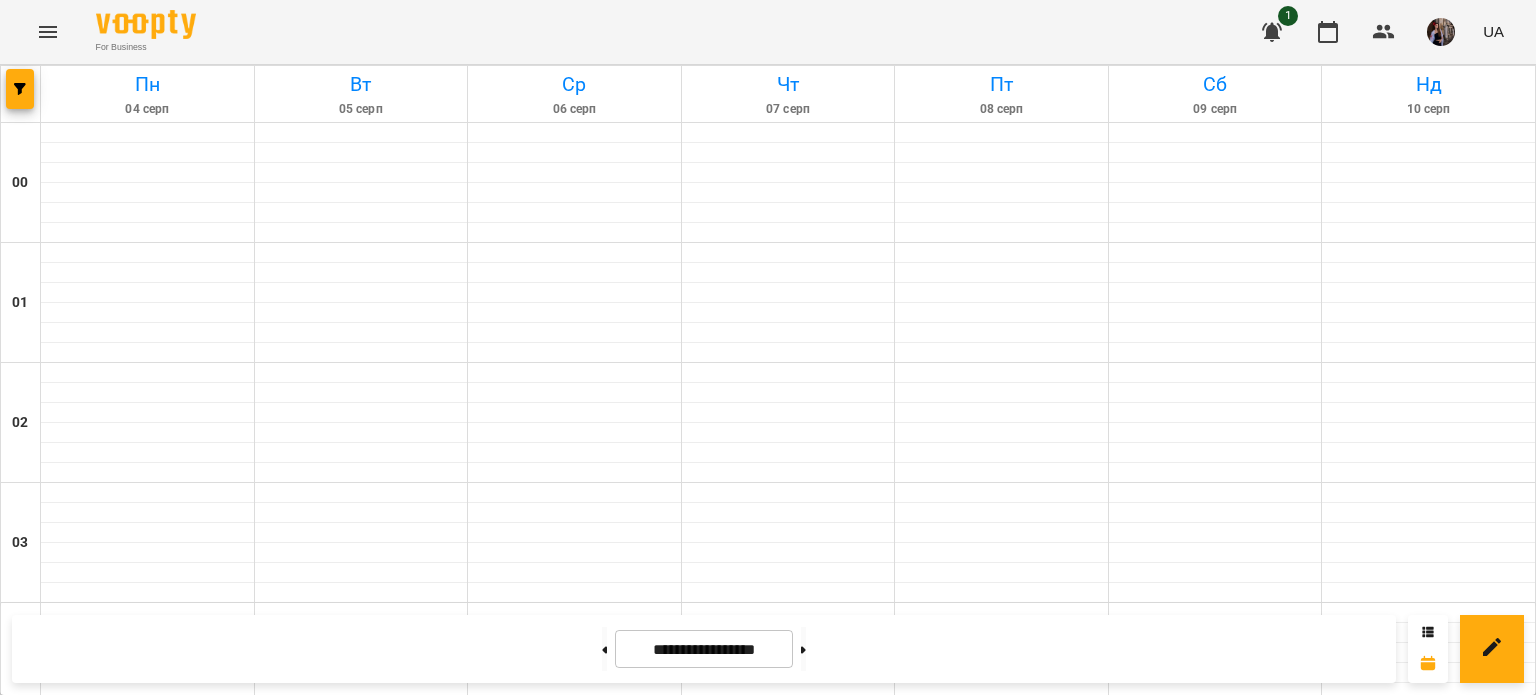 click on "13:00" at bounding box center (788, 1711) 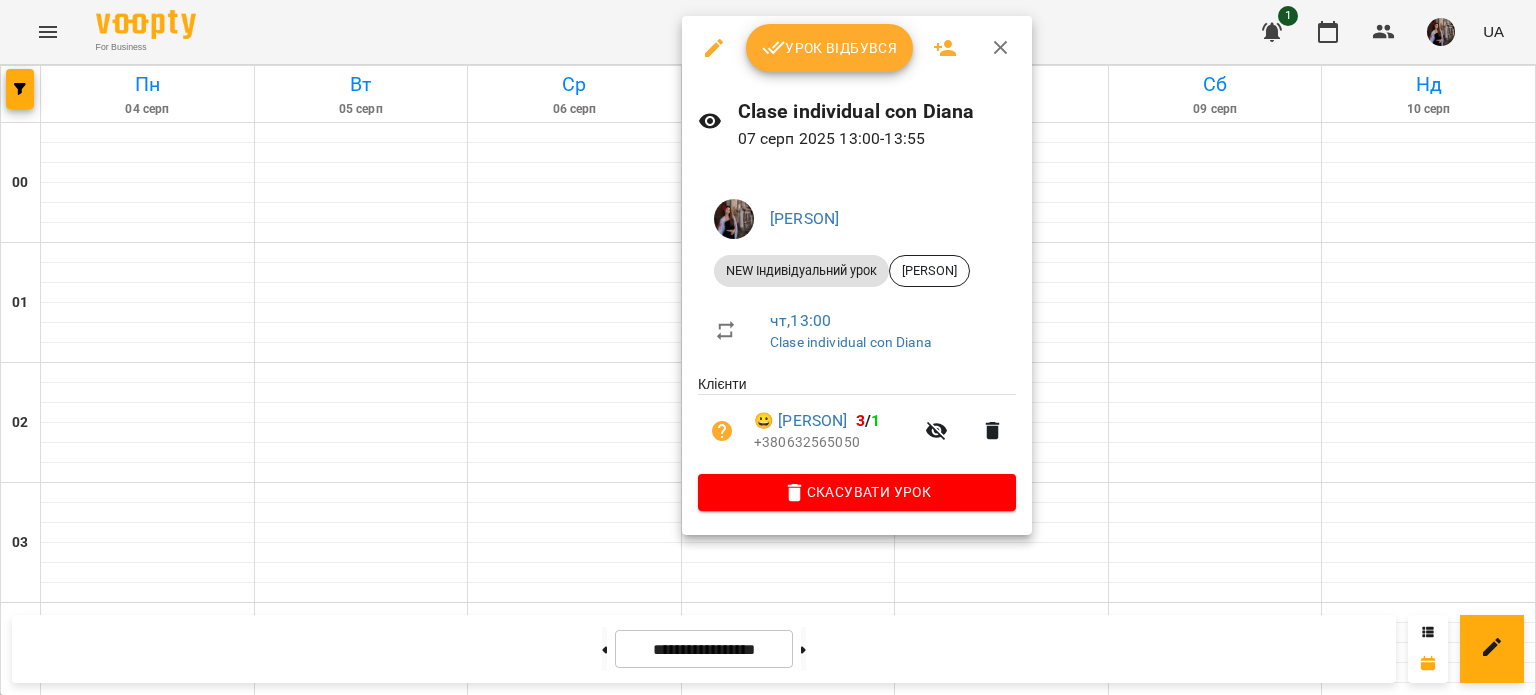 click at bounding box center (768, 347) 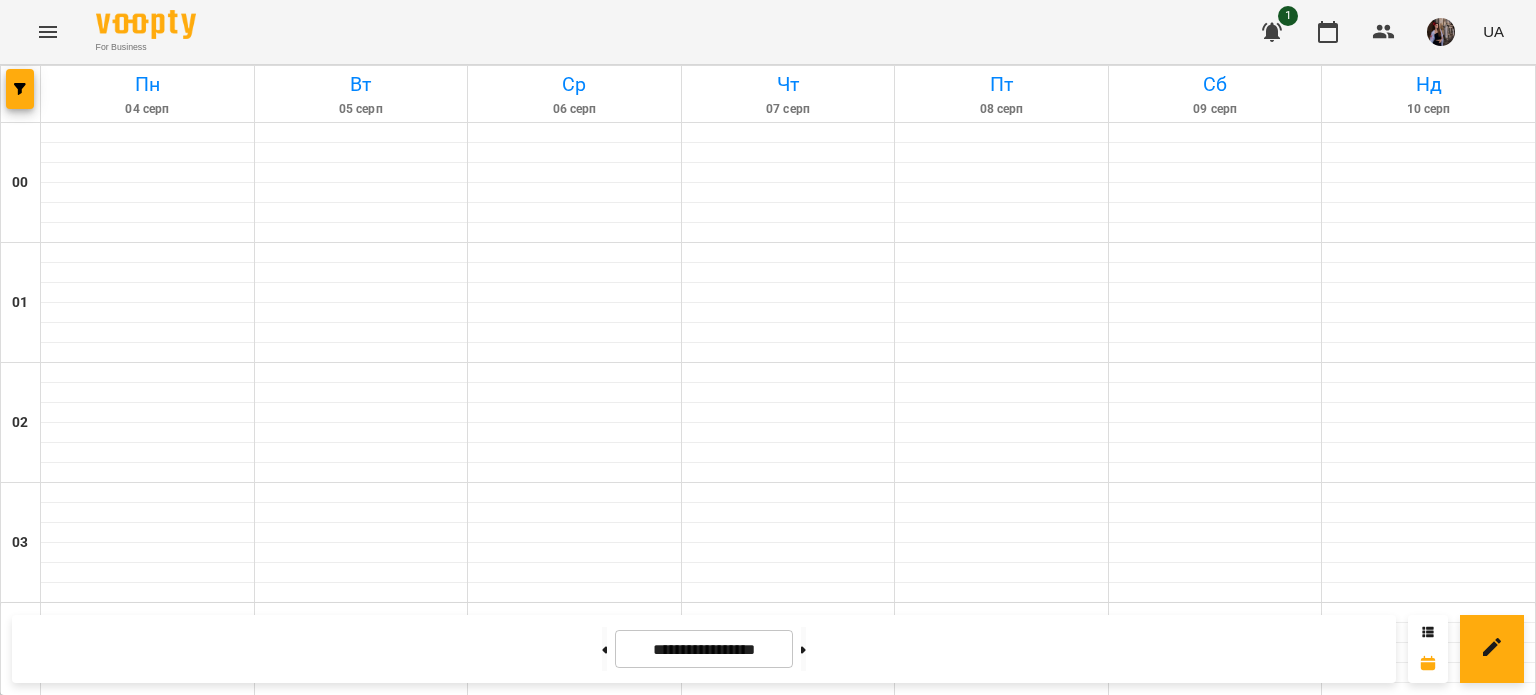 click on "[PERSON]" at bounding box center (788, 1746) 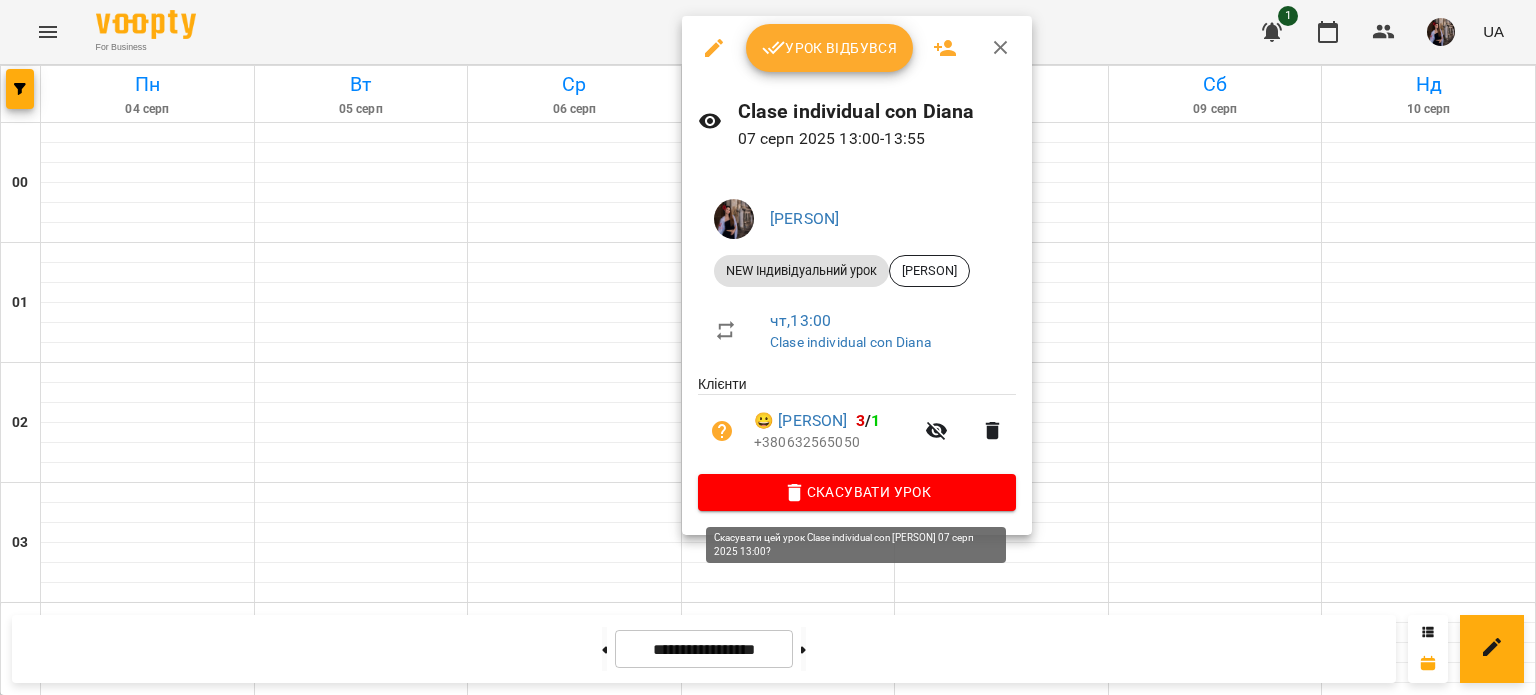 click 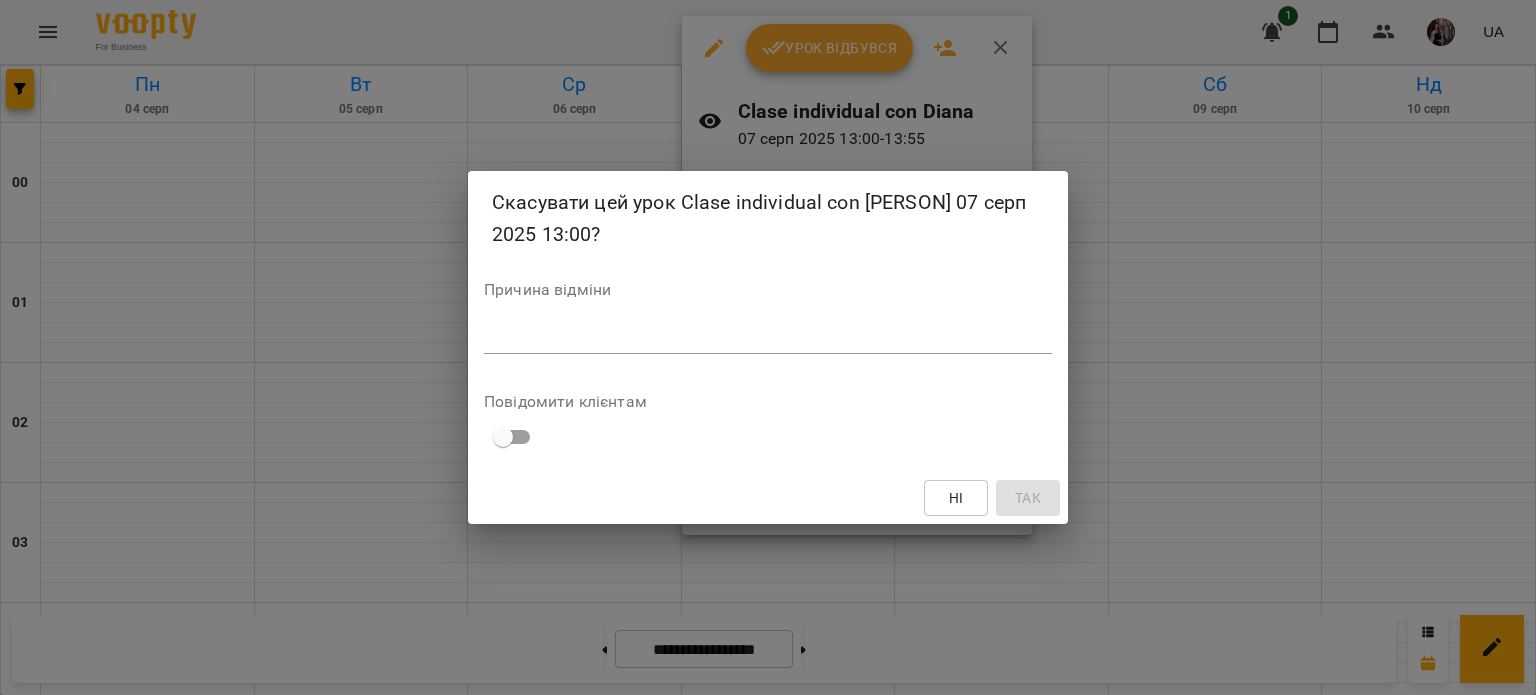 click on "*" at bounding box center (768, 338) 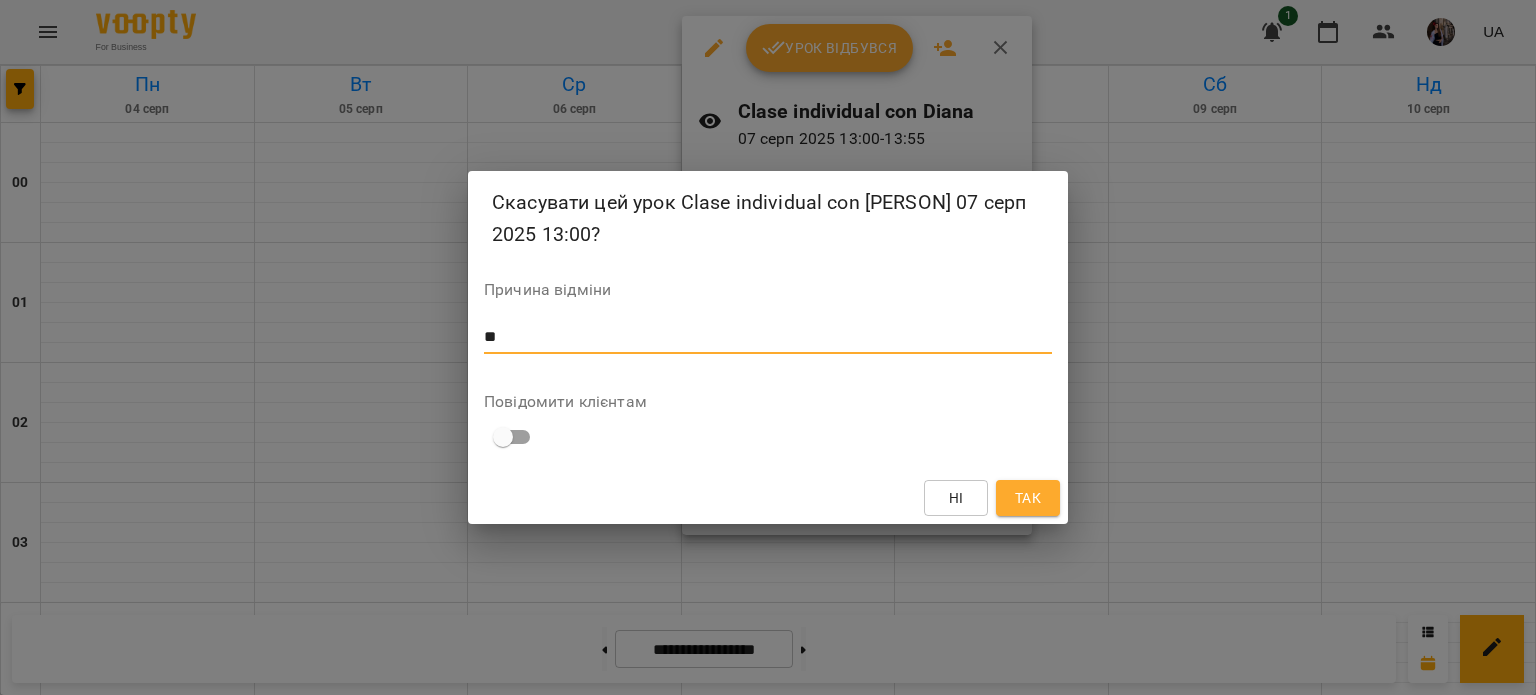 type on "**" 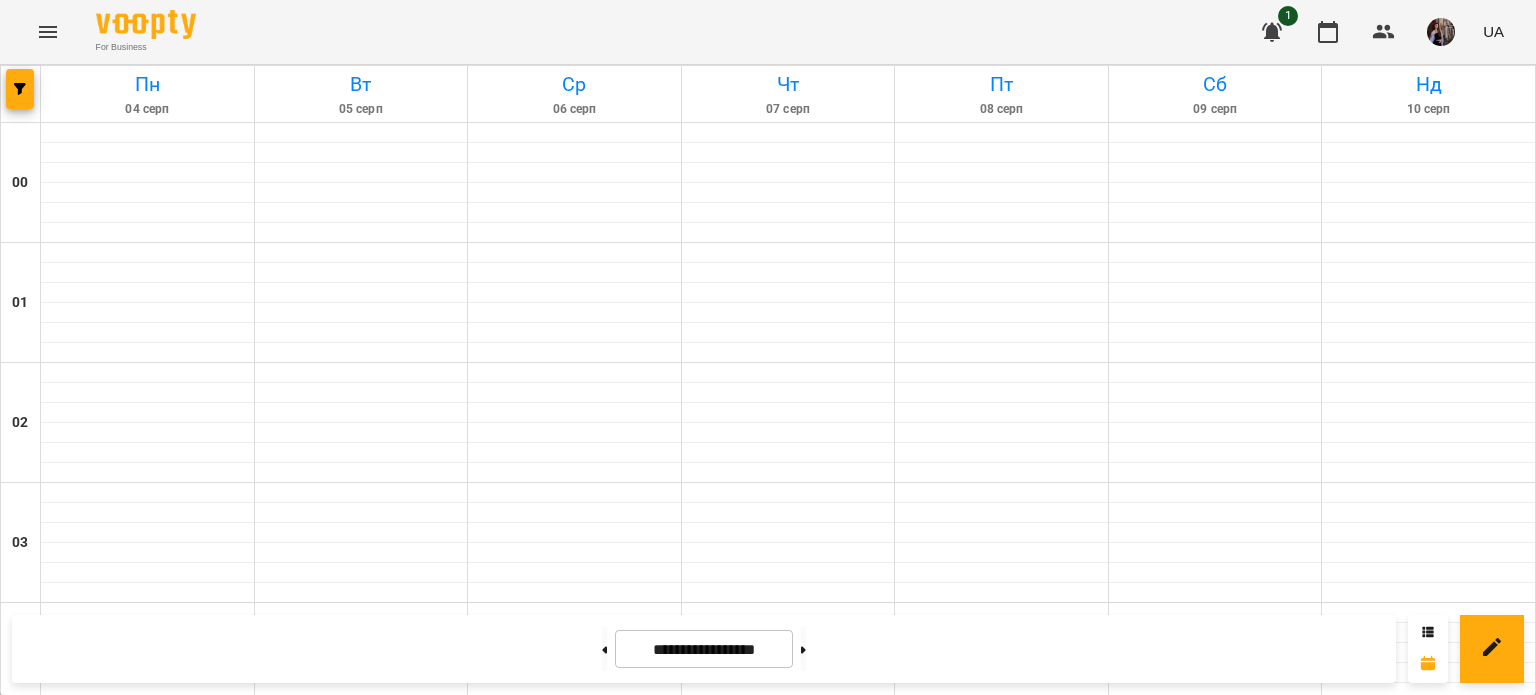 scroll, scrollTop: 1475, scrollLeft: 0, axis: vertical 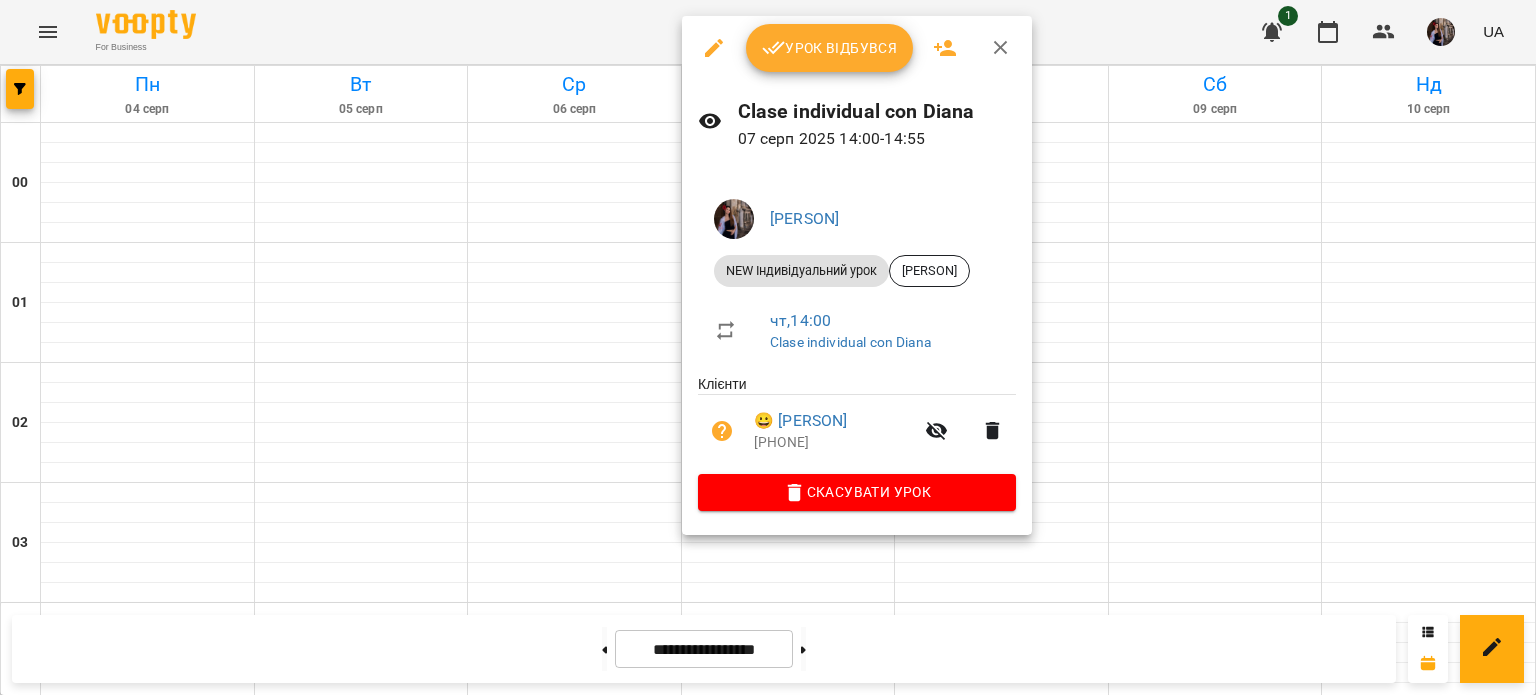 click on "Урок відбувся" at bounding box center [830, 48] 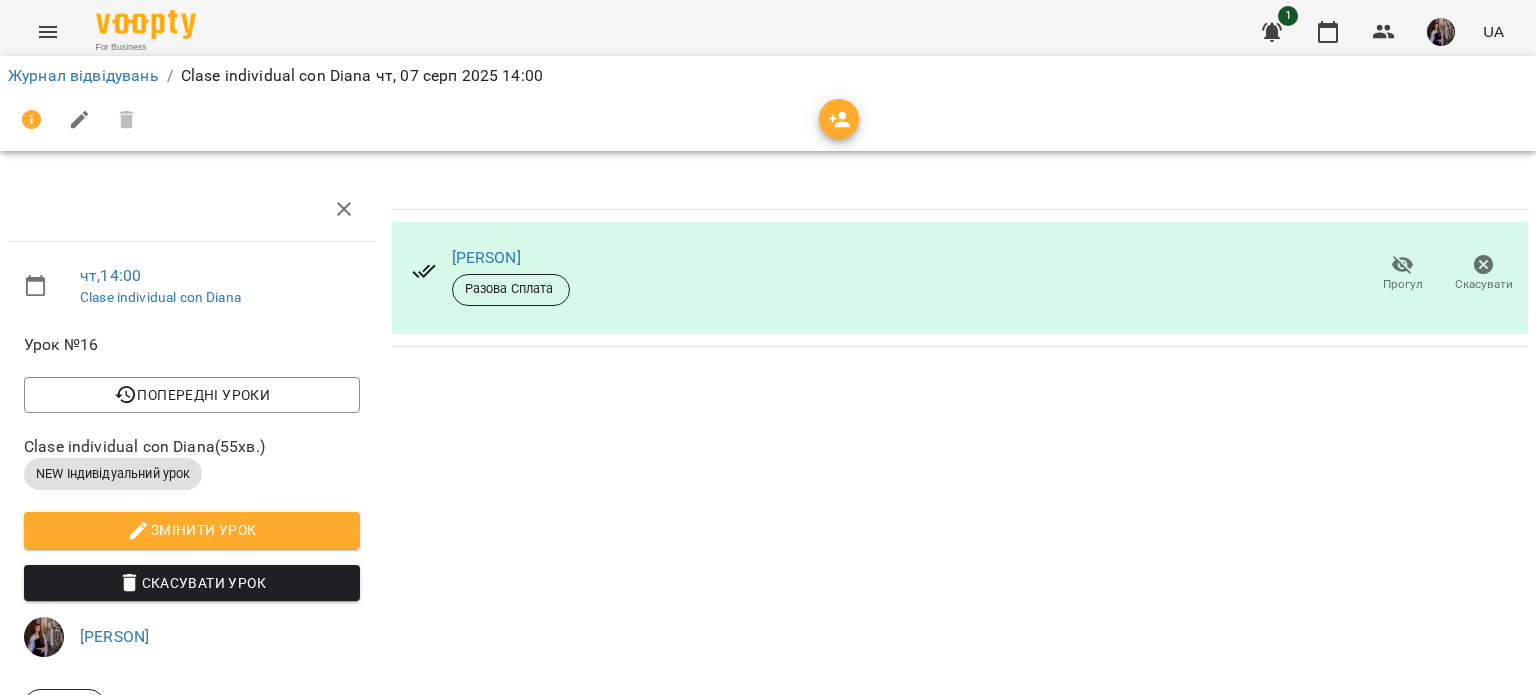 click 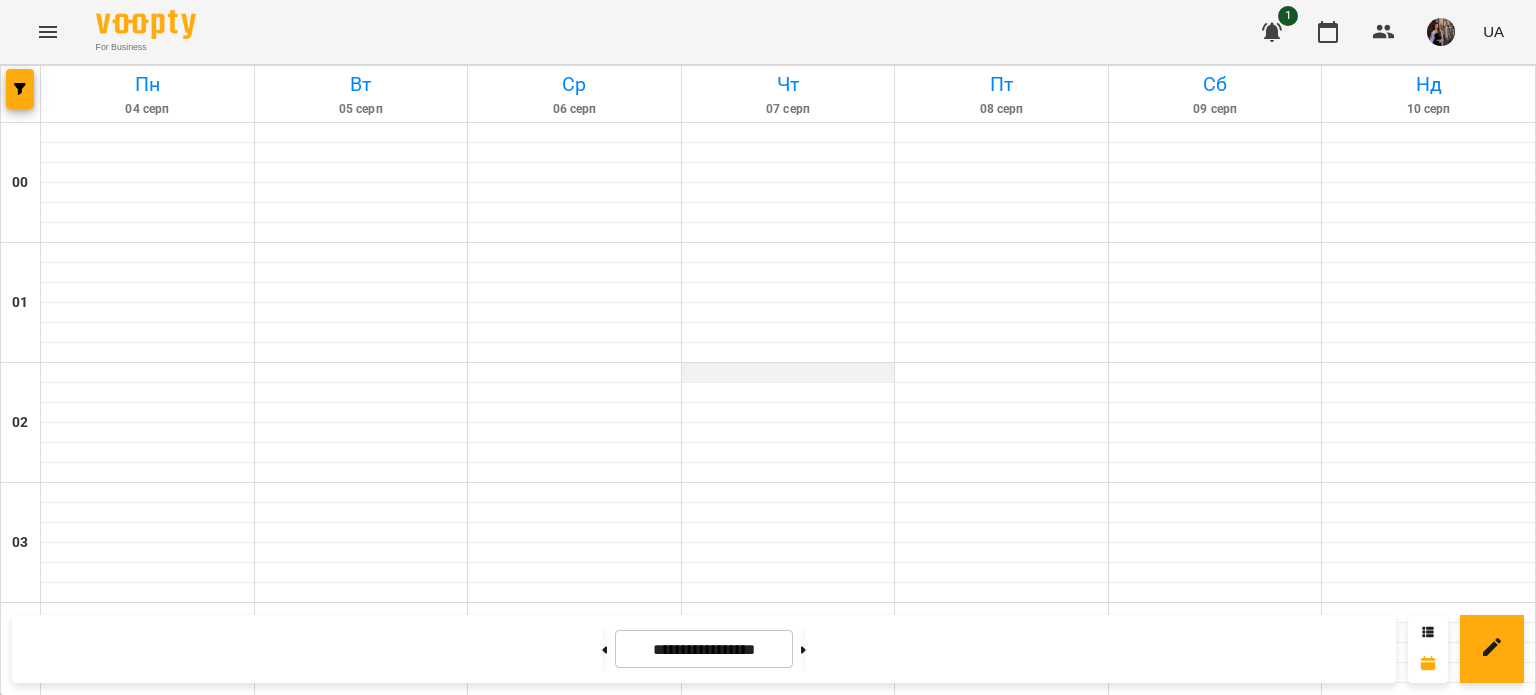 scroll, scrollTop: 1464, scrollLeft: 0, axis: vertical 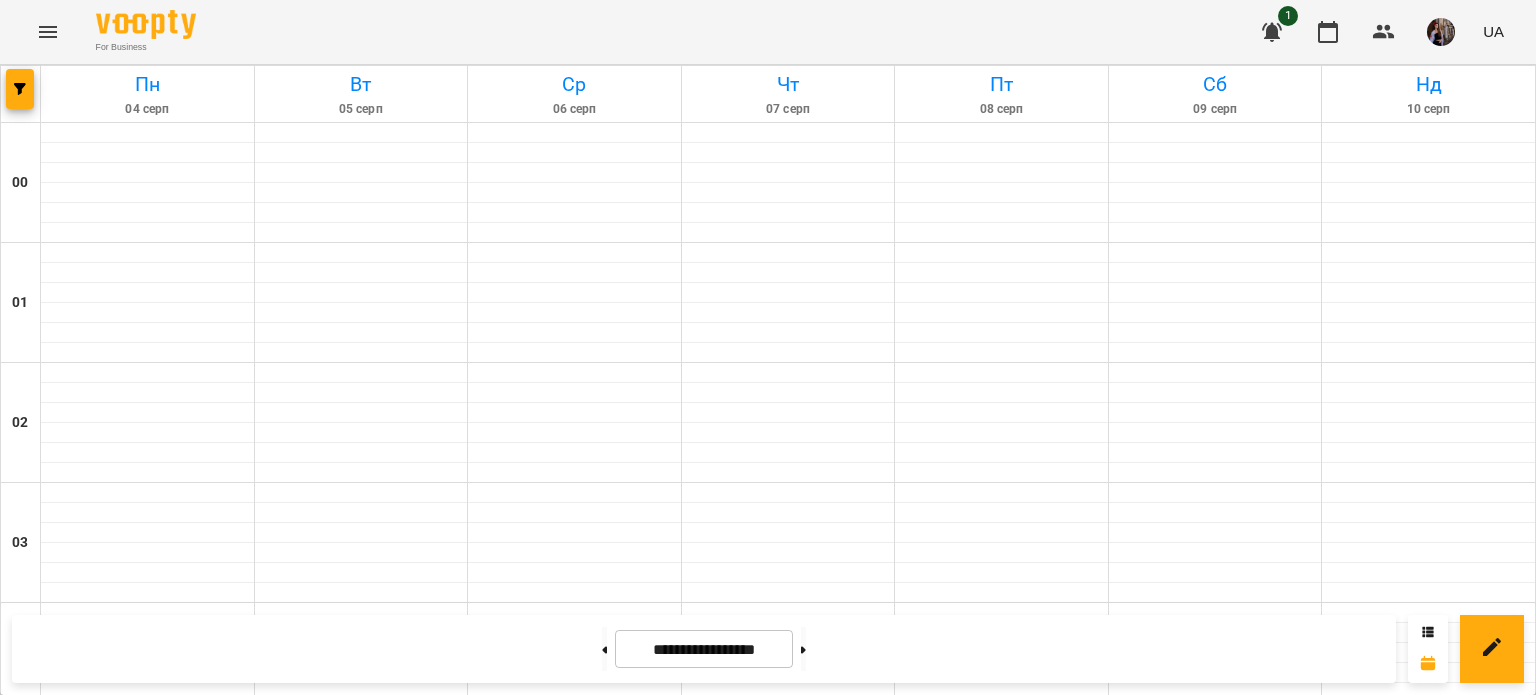 click on "Пробний Індів" at bounding box center (788, 2010) 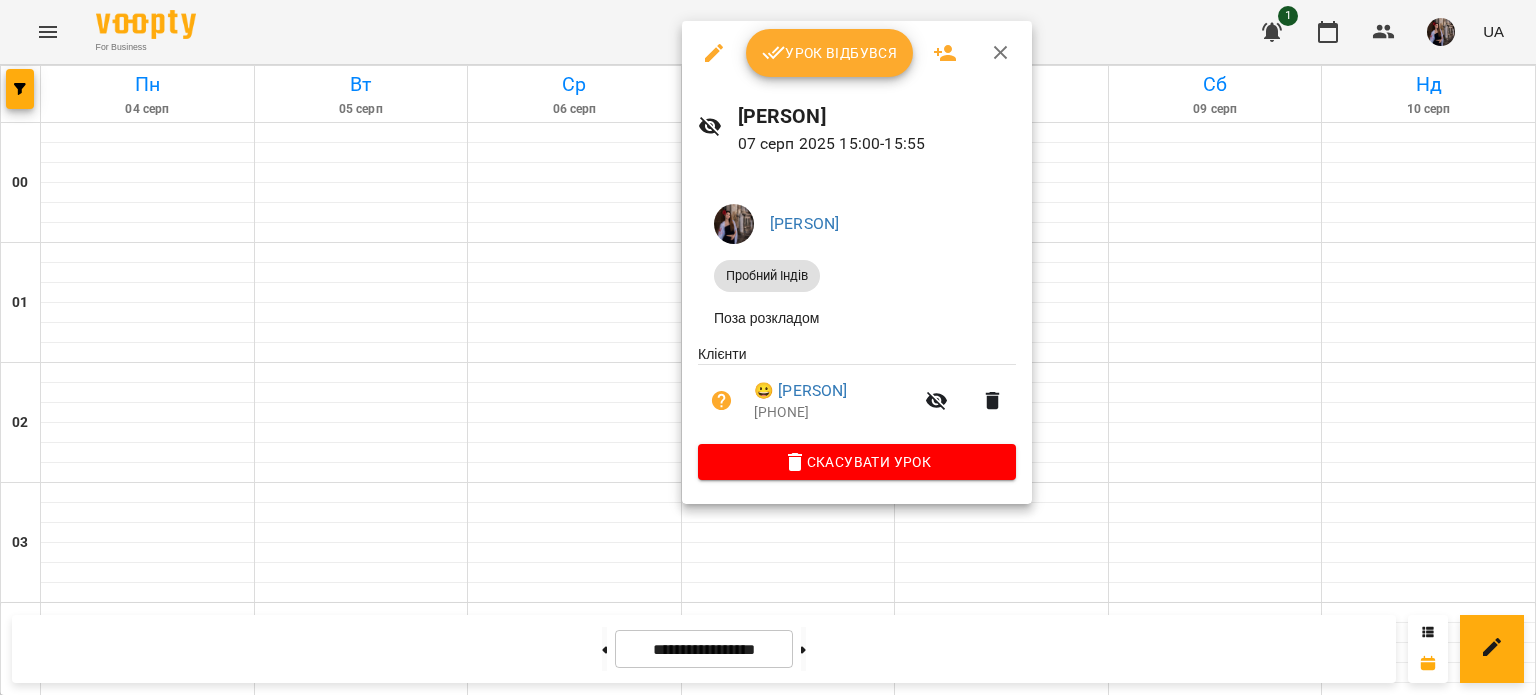 click on "Урок відбувся" at bounding box center (830, 53) 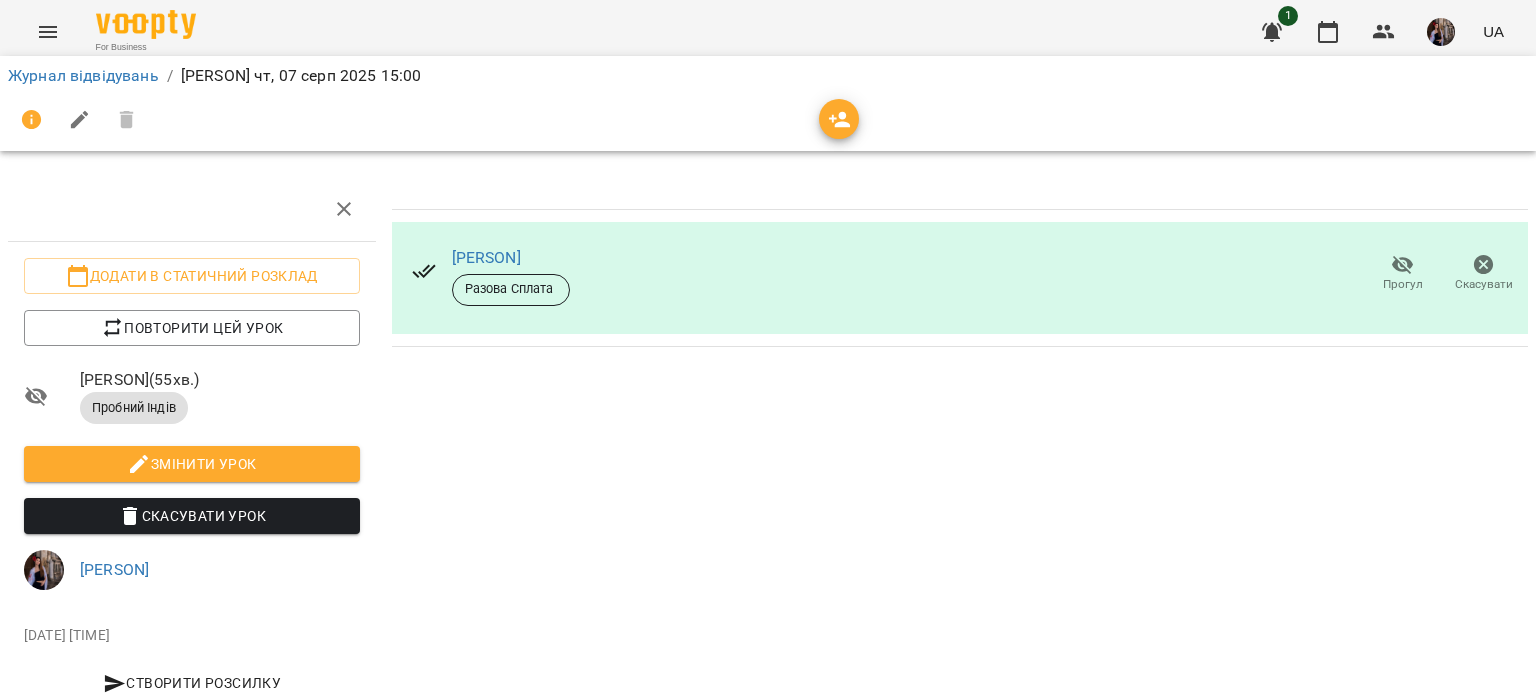 click at bounding box center [839, 119] 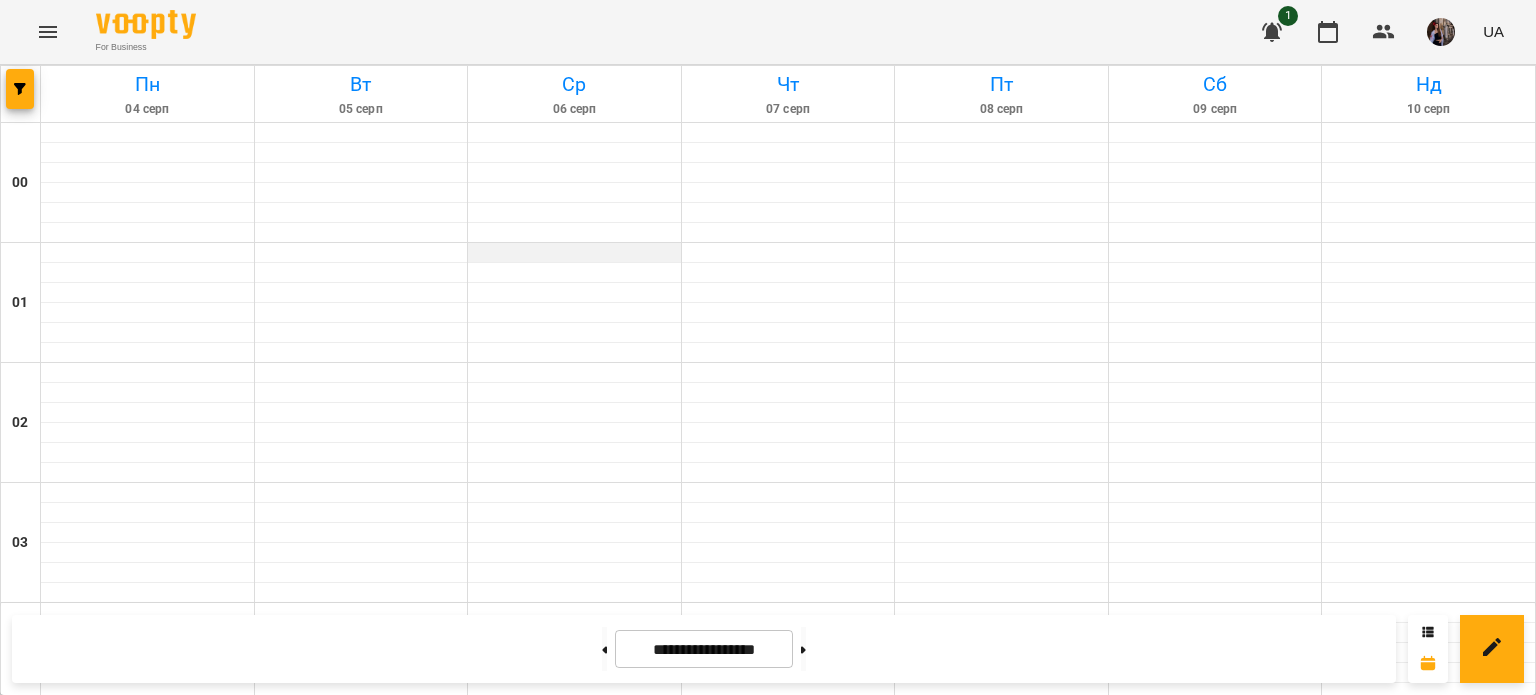 scroll, scrollTop: 2008, scrollLeft: 0, axis: vertical 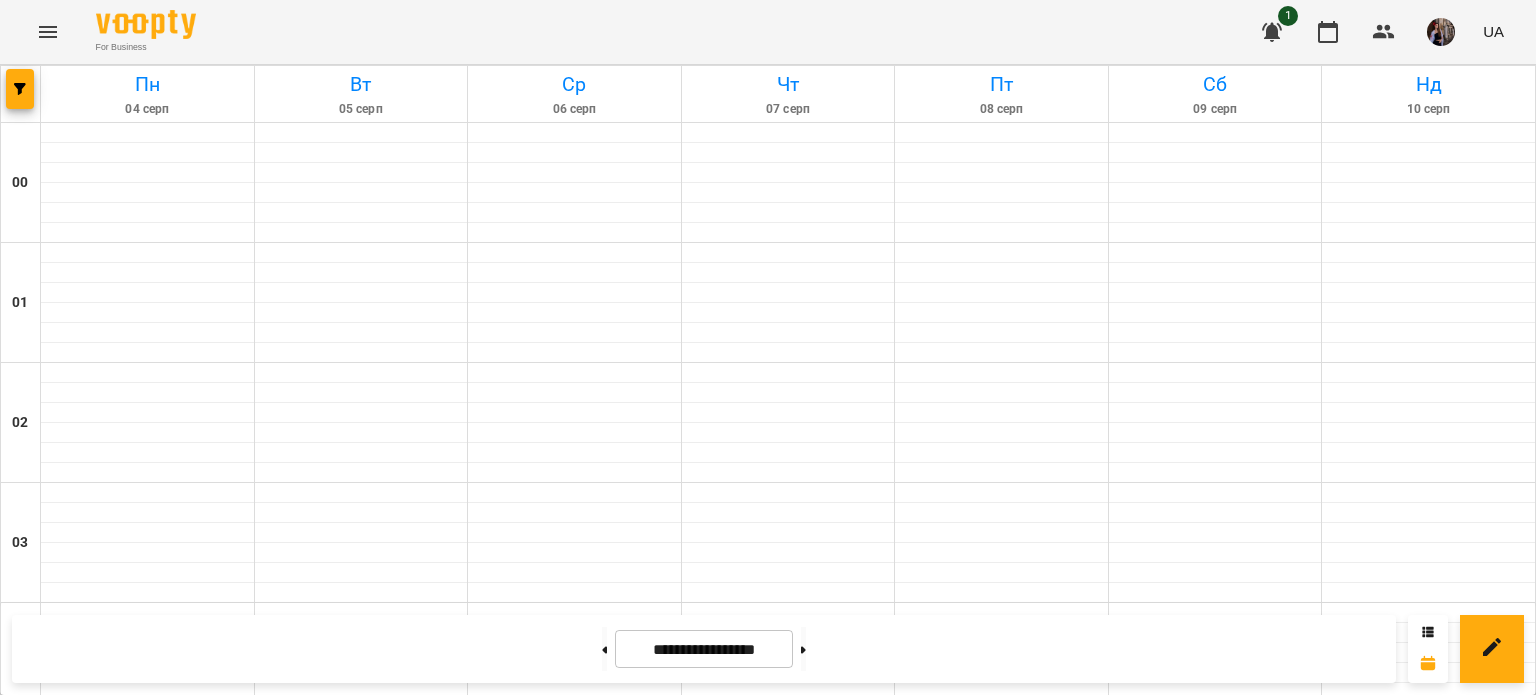 click on "NEW Індивідуальний урок" at bounding box center (788, 2261) 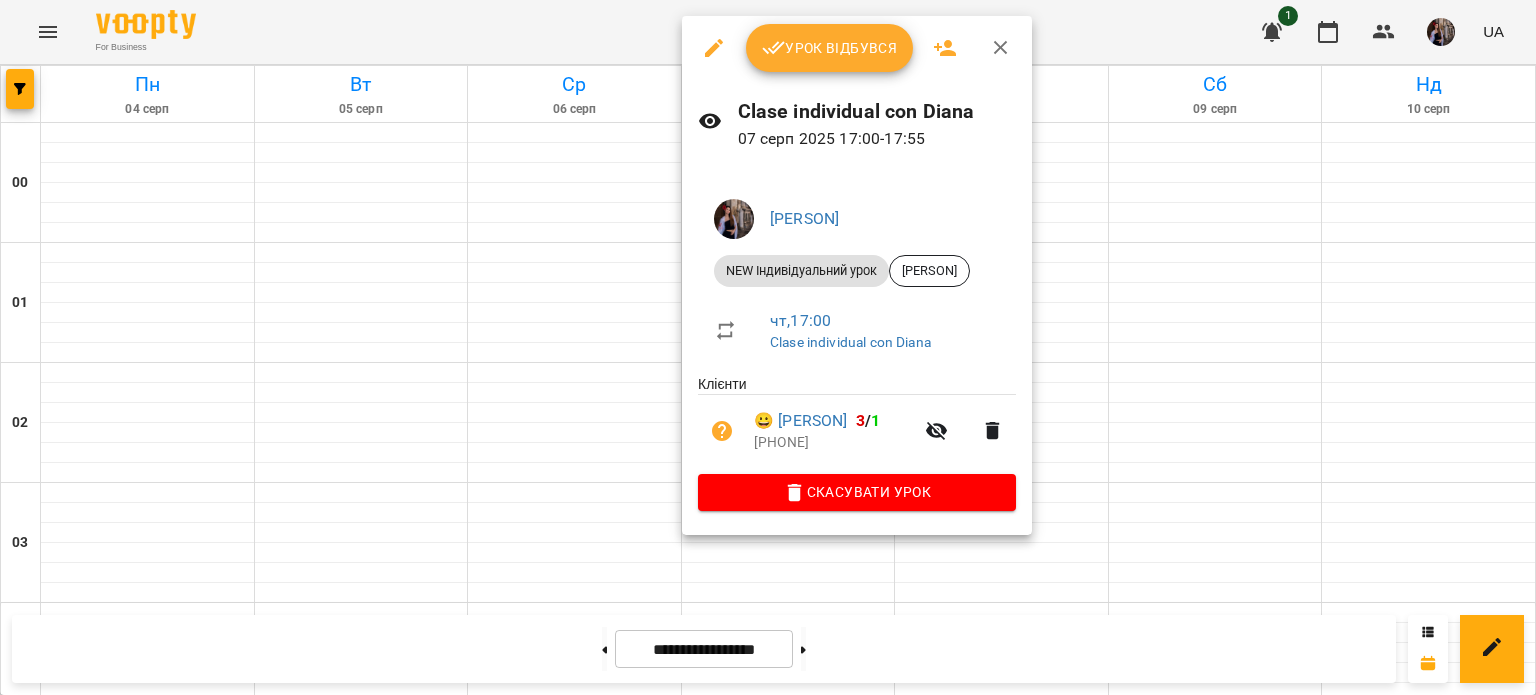 click on "Урок відбувся" at bounding box center (830, 48) 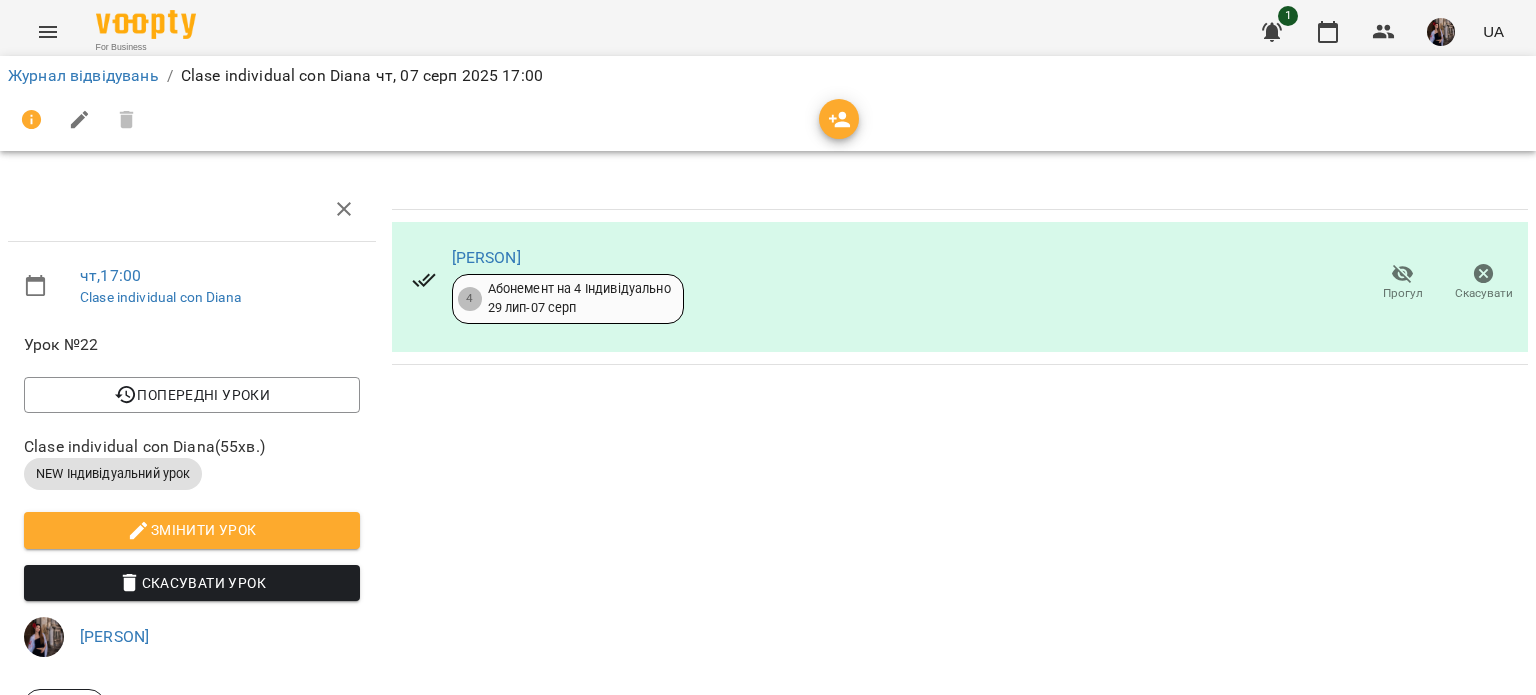 click at bounding box center [768, 120] 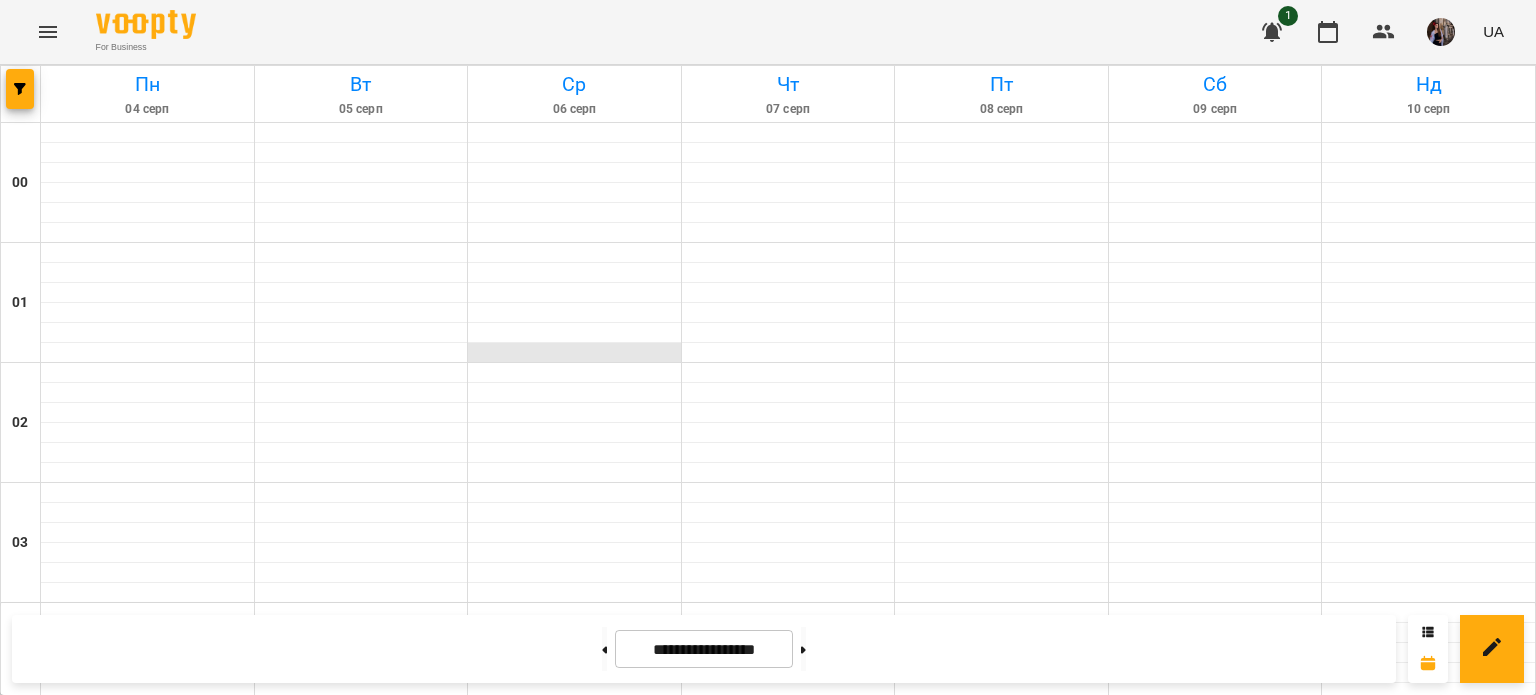 scroll, scrollTop: 2061, scrollLeft: 0, axis: vertical 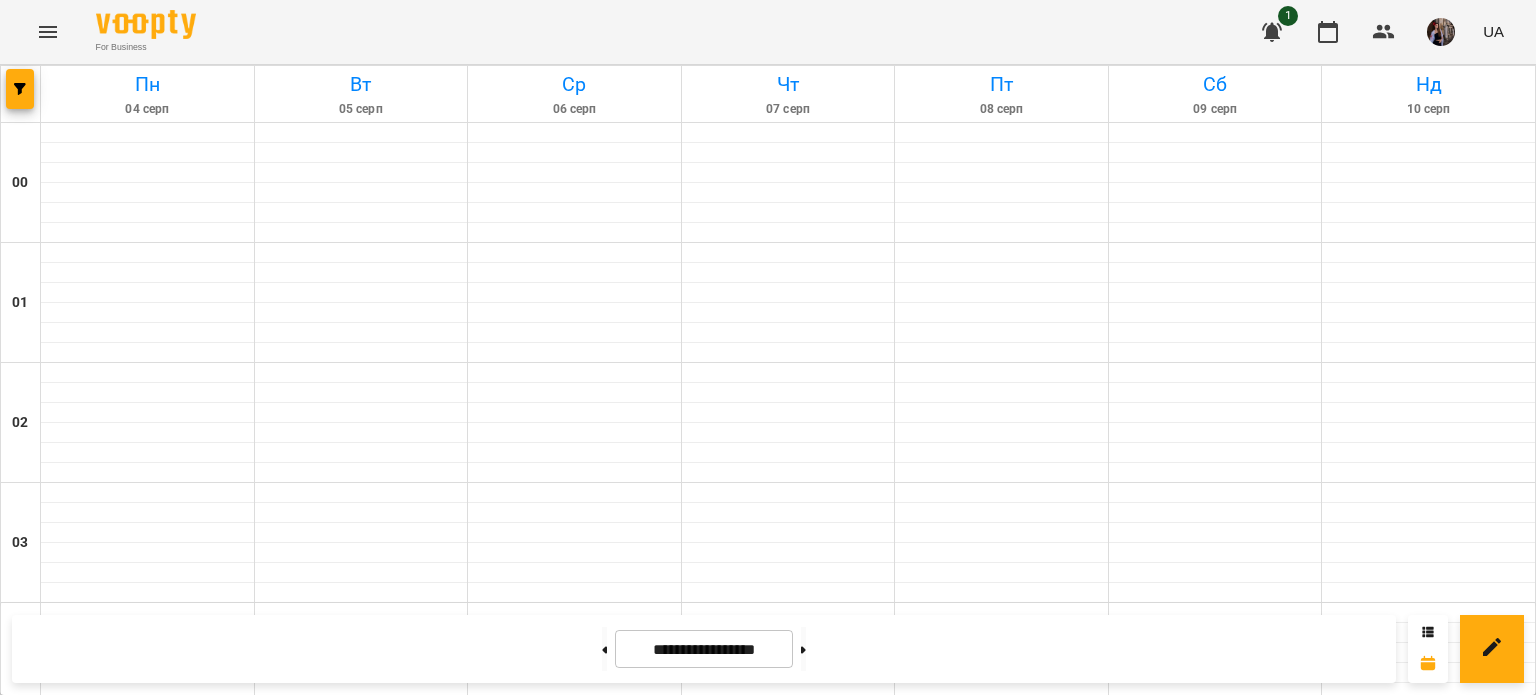 click on "19:00" at bounding box center [788, 2431] 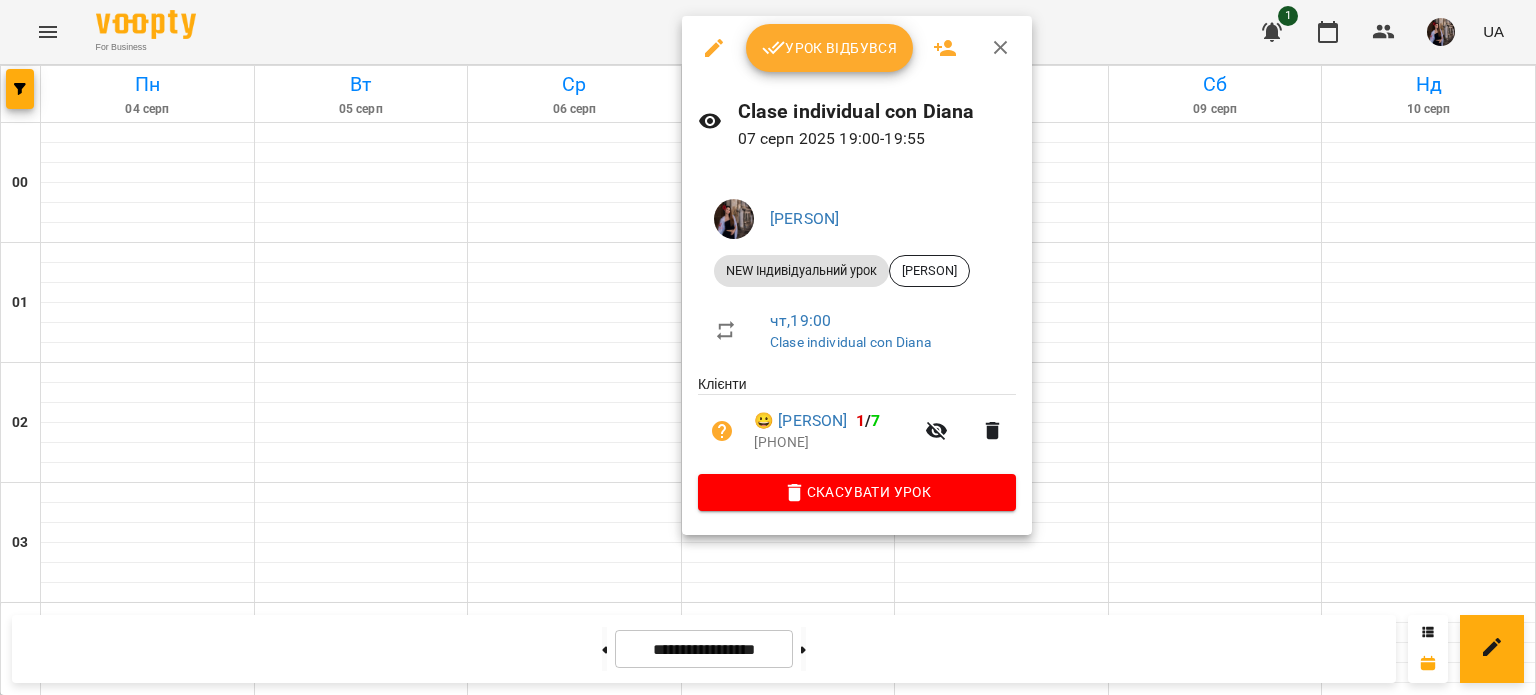 click on "Урок відбувся" at bounding box center [830, 48] 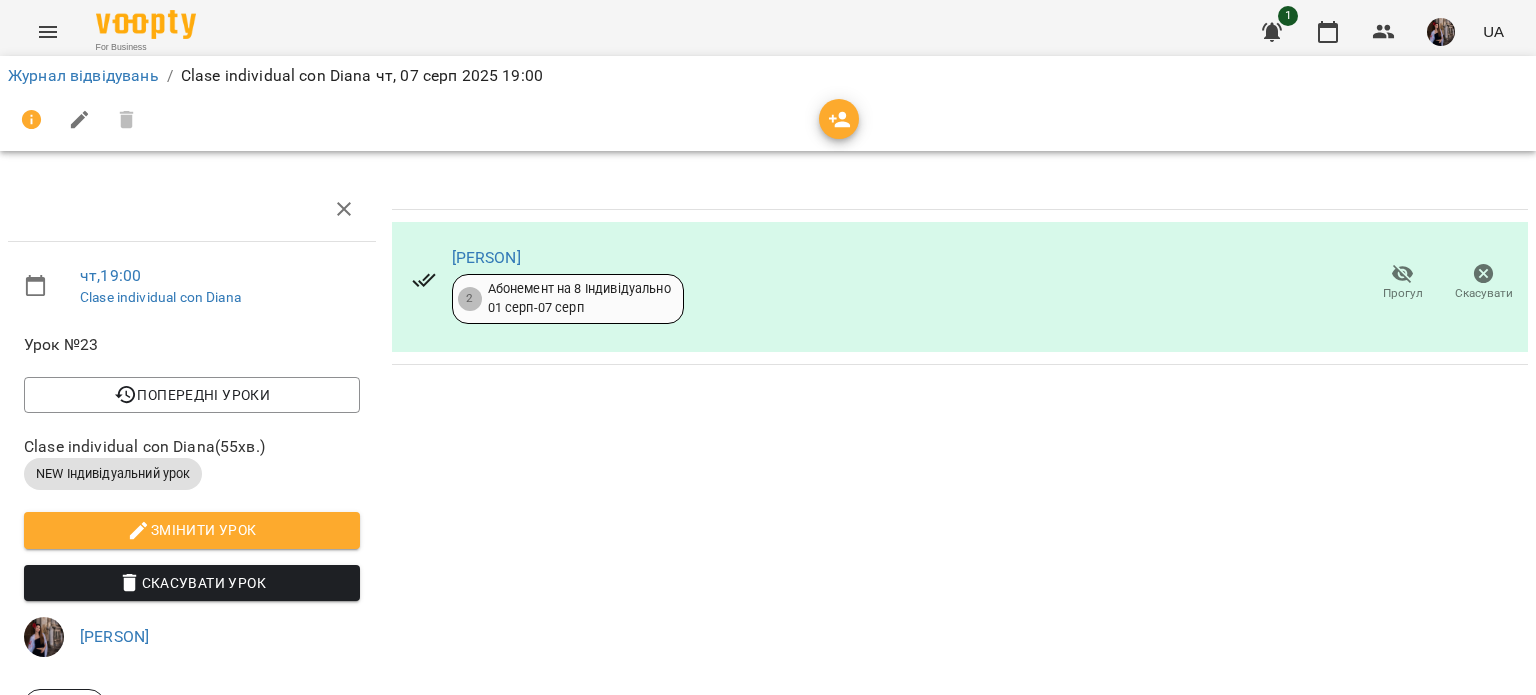 click 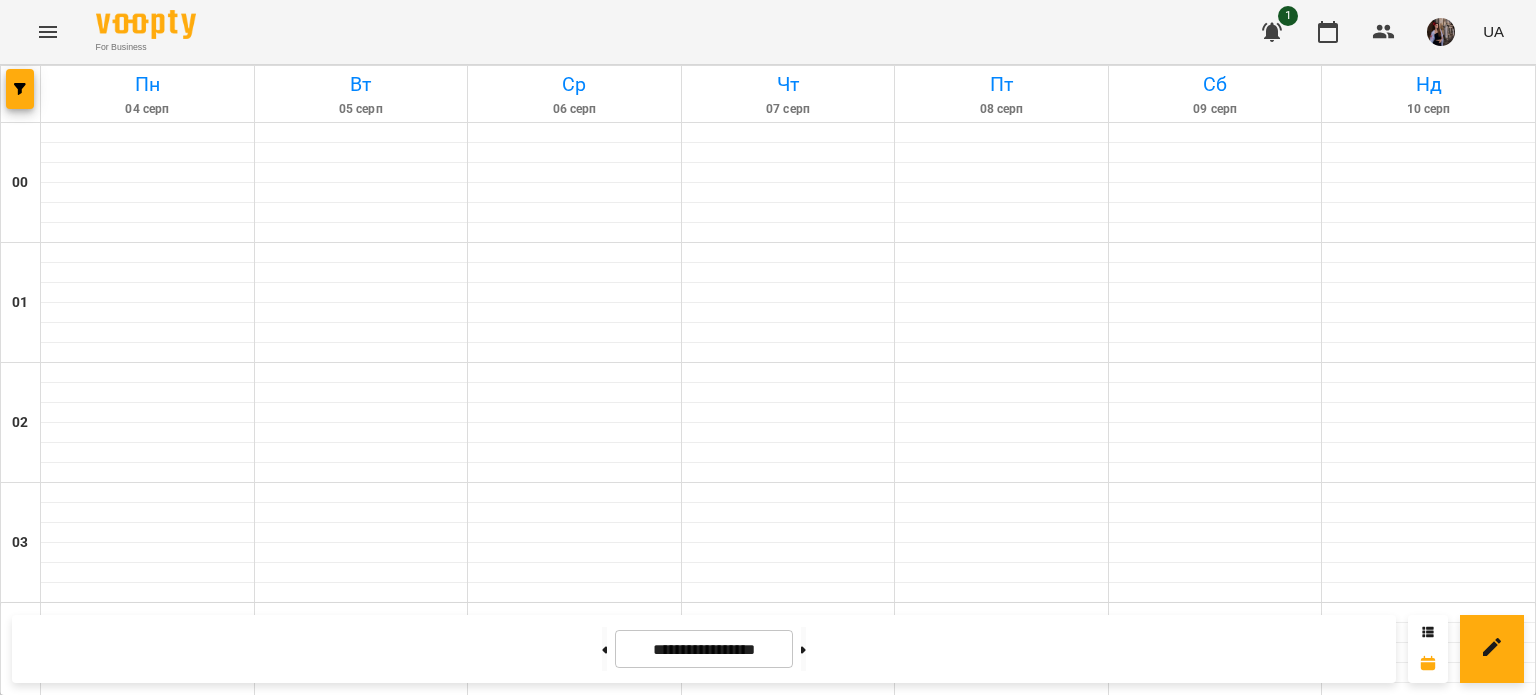 scroll, scrollTop: 1180, scrollLeft: 0, axis: vertical 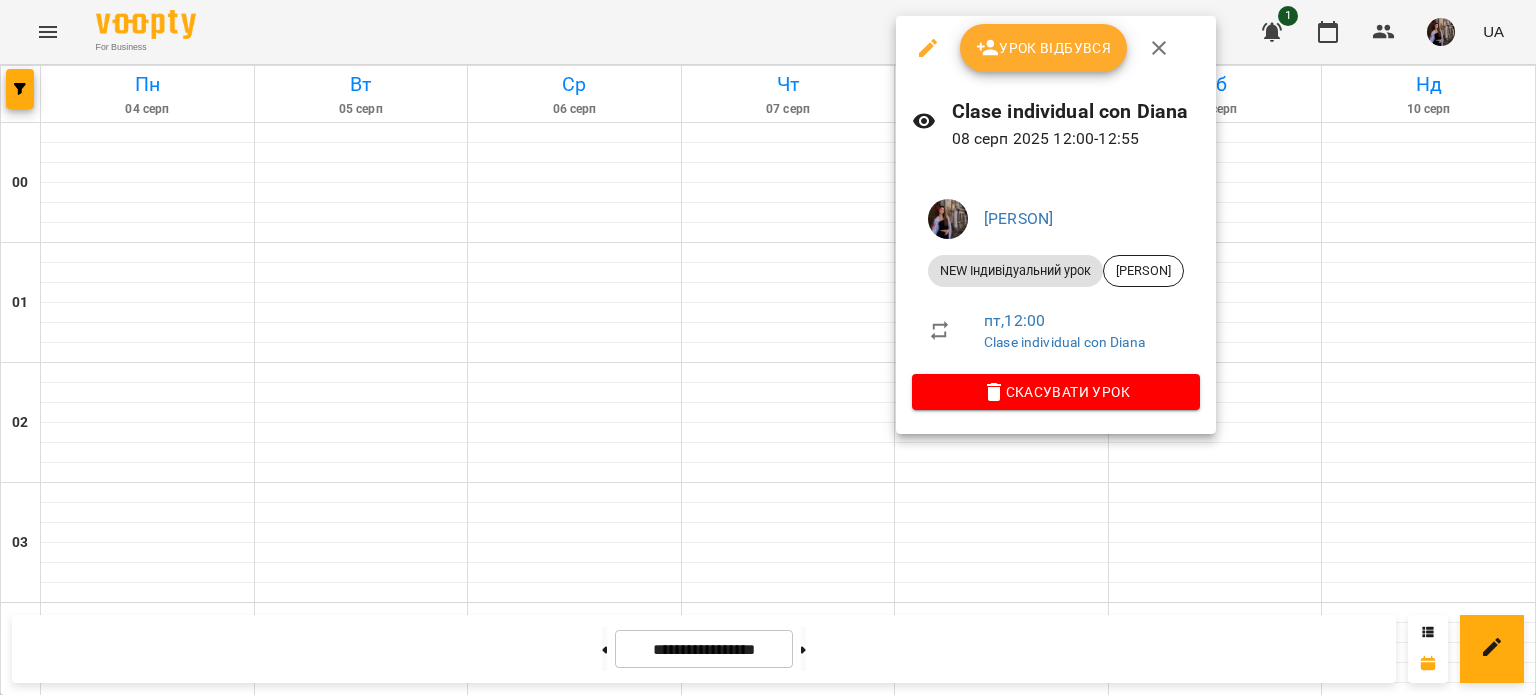 click at bounding box center (768, 347) 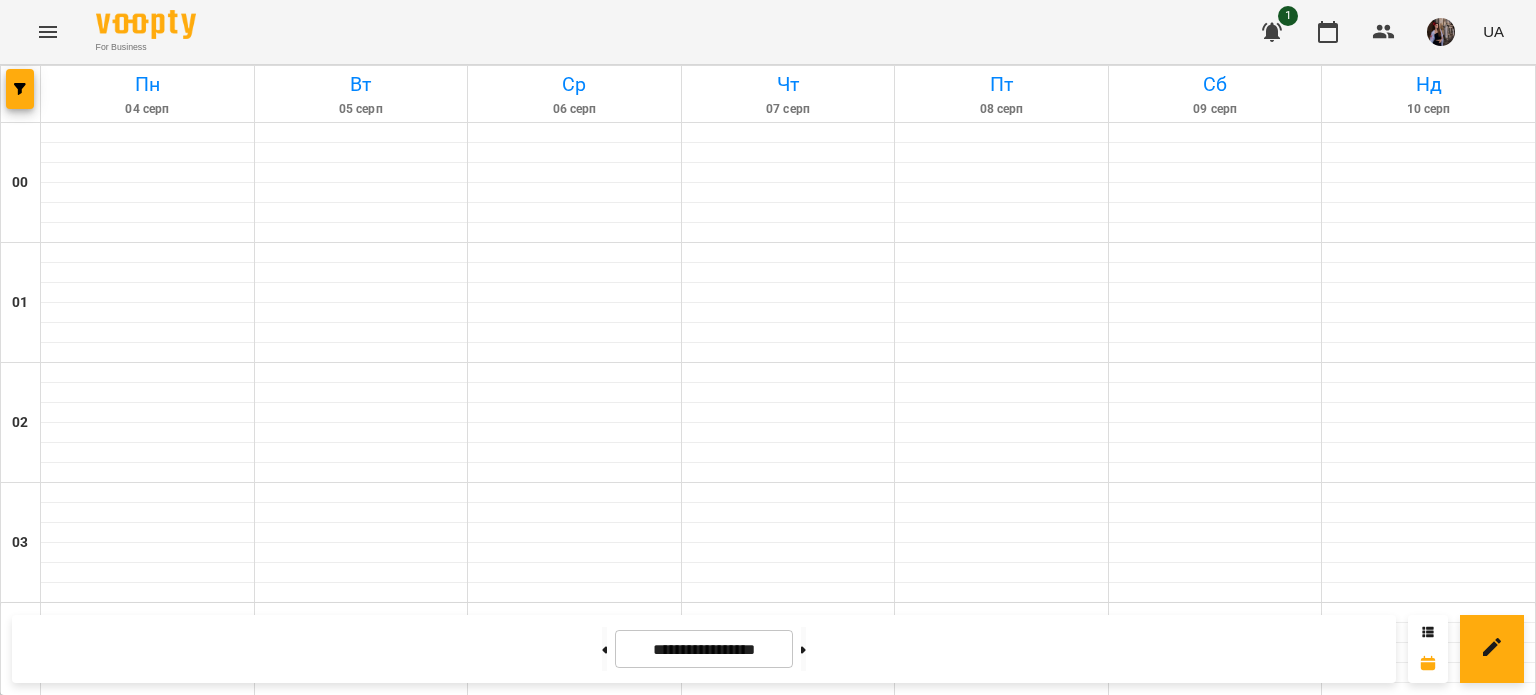 scroll, scrollTop: 1852, scrollLeft: 0, axis: vertical 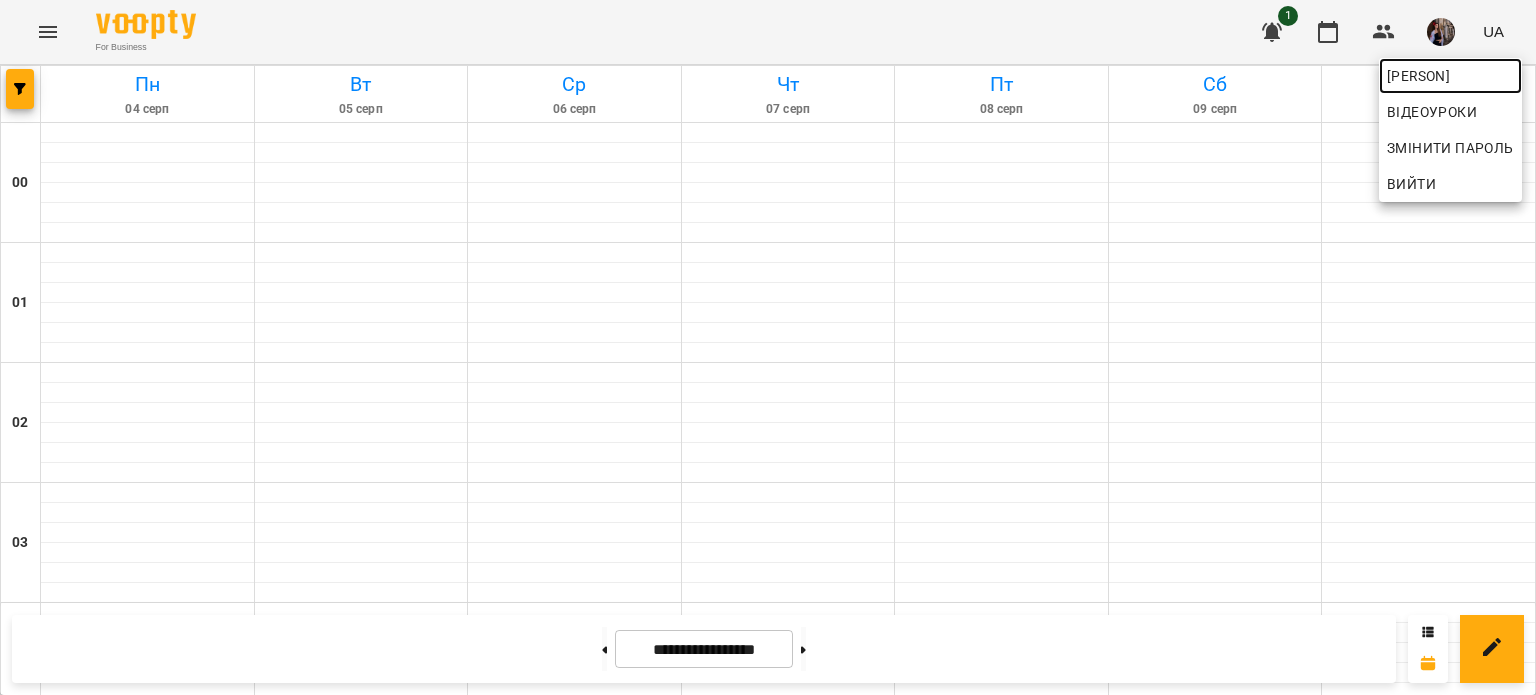 click on "[PERSON]" at bounding box center [1450, 76] 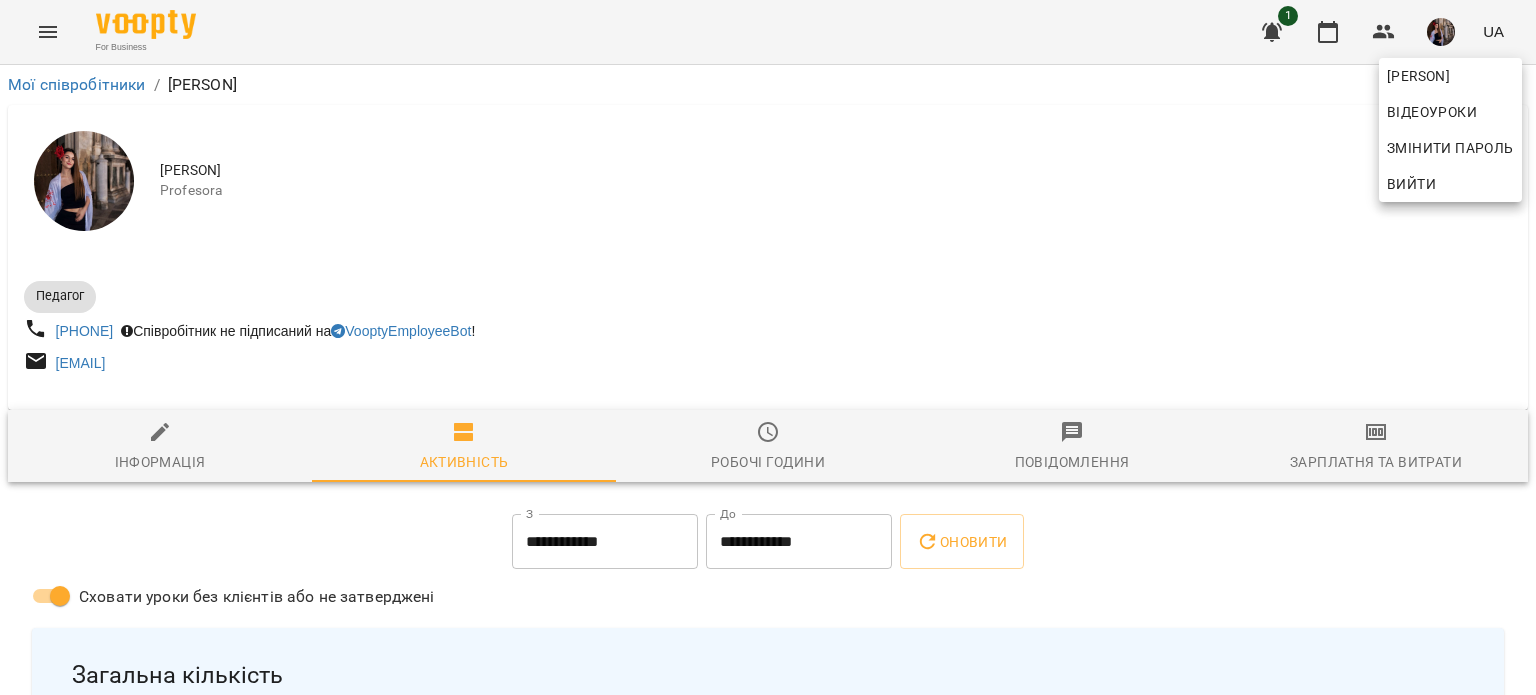 click at bounding box center (768, 347) 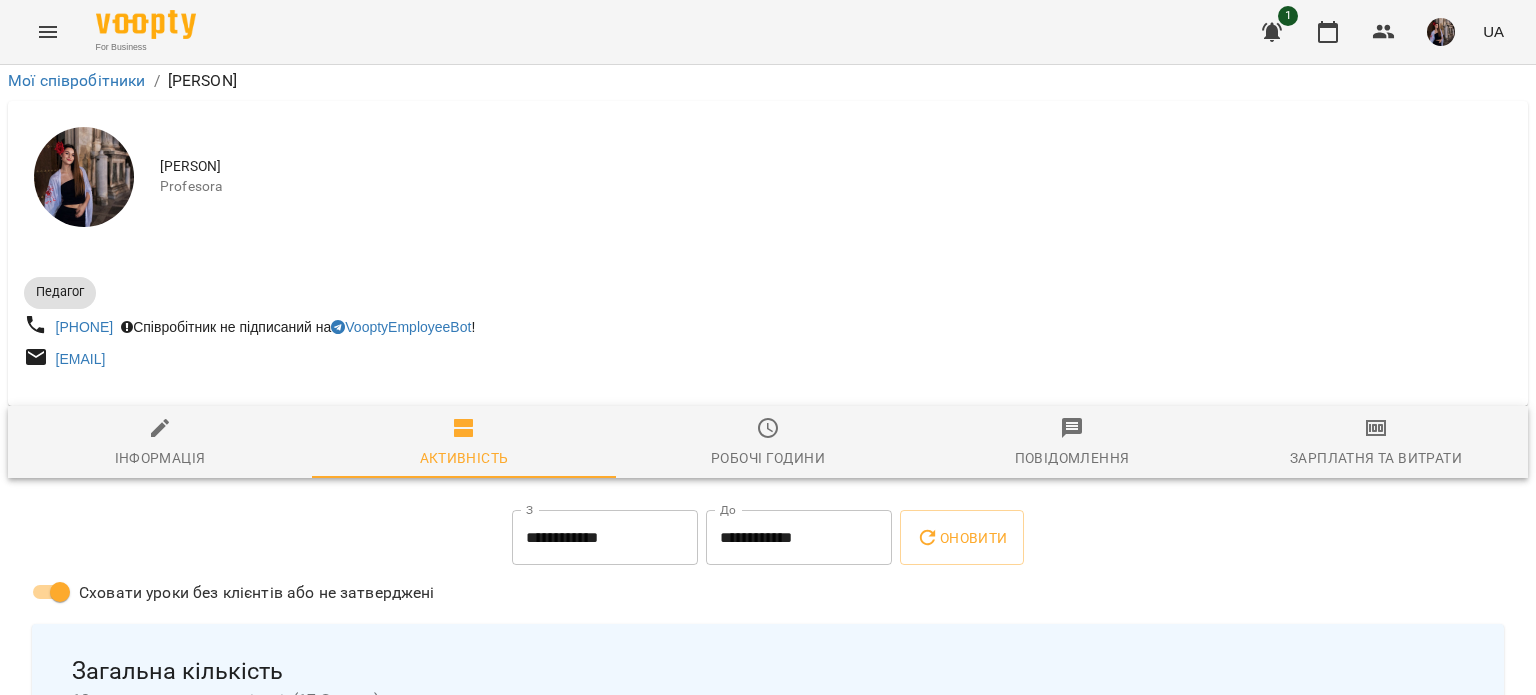 scroll, scrollTop: 516, scrollLeft: 0, axis: vertical 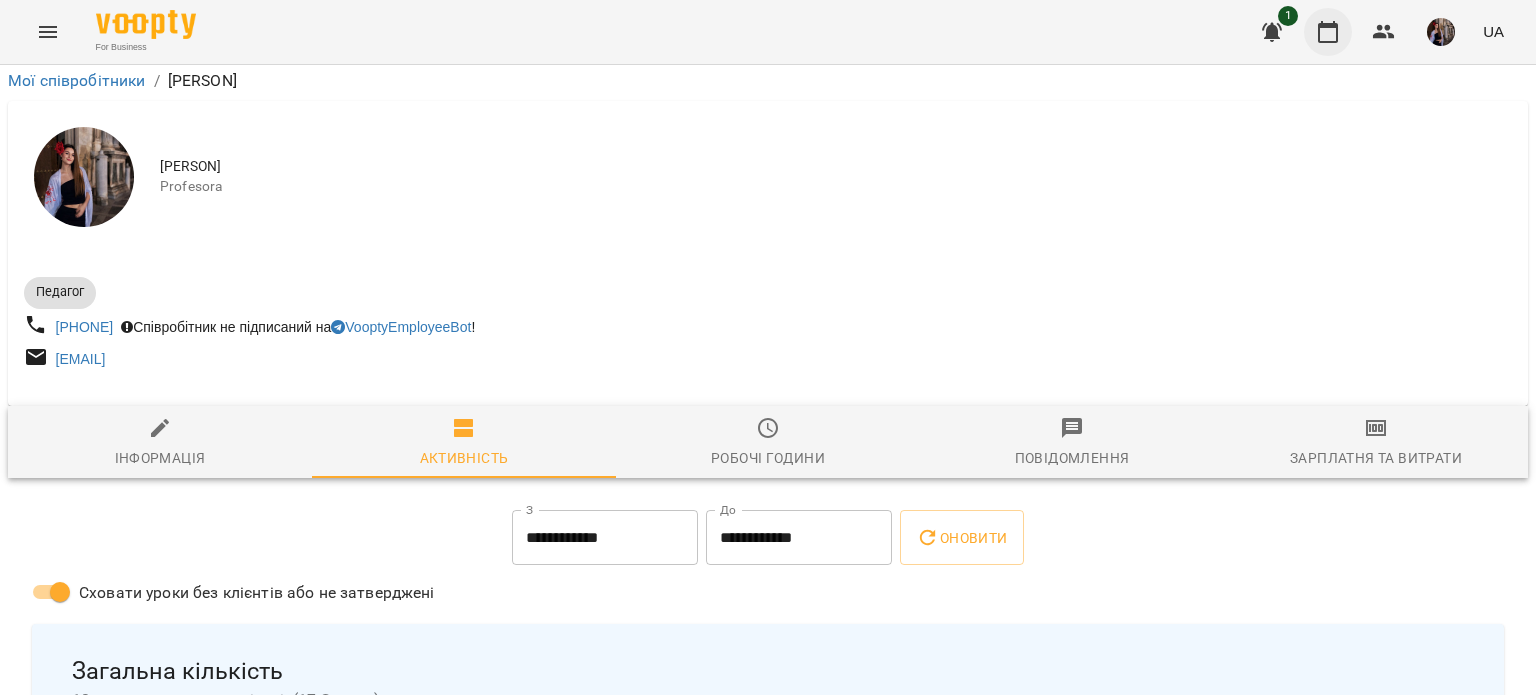click 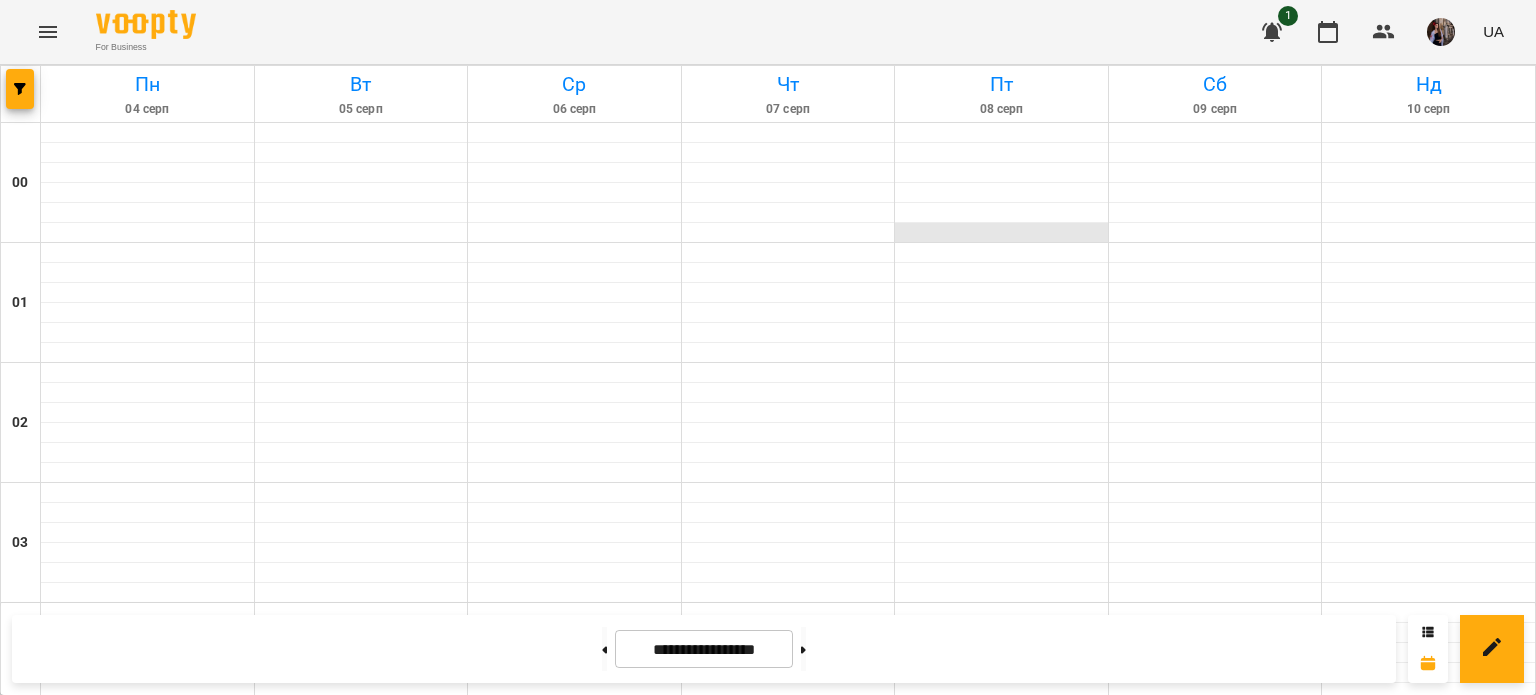 scroll, scrollTop: 972, scrollLeft: 0, axis: vertical 